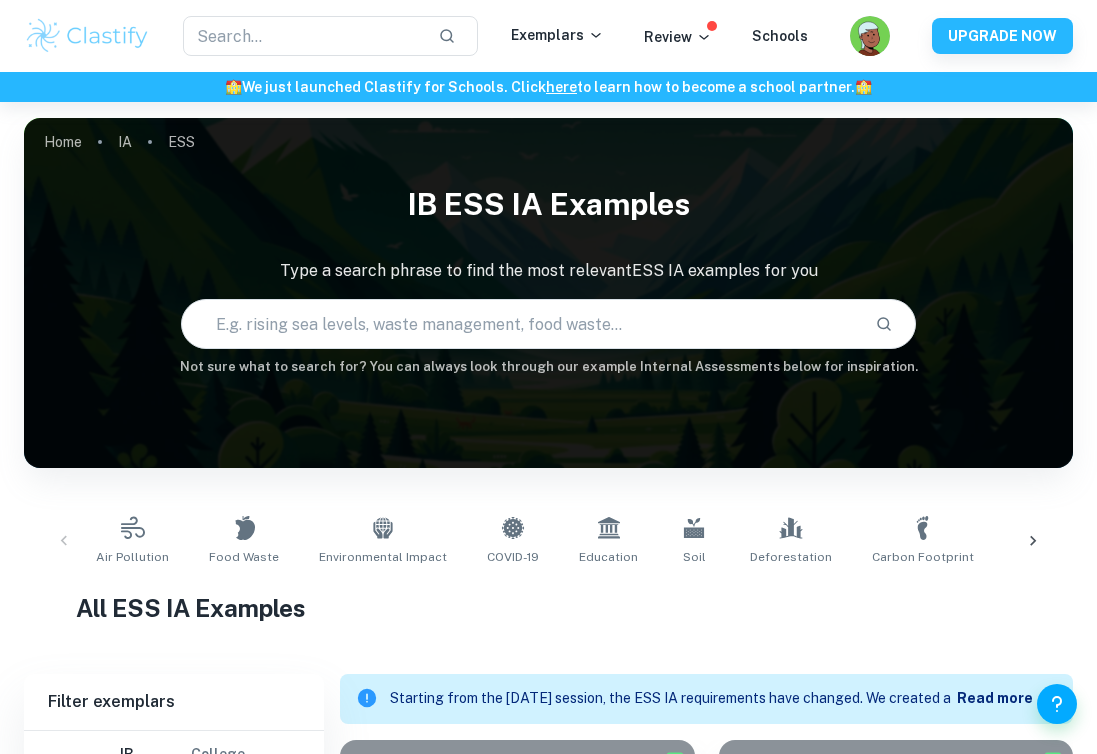 scroll, scrollTop: 675, scrollLeft: 0, axis: vertical 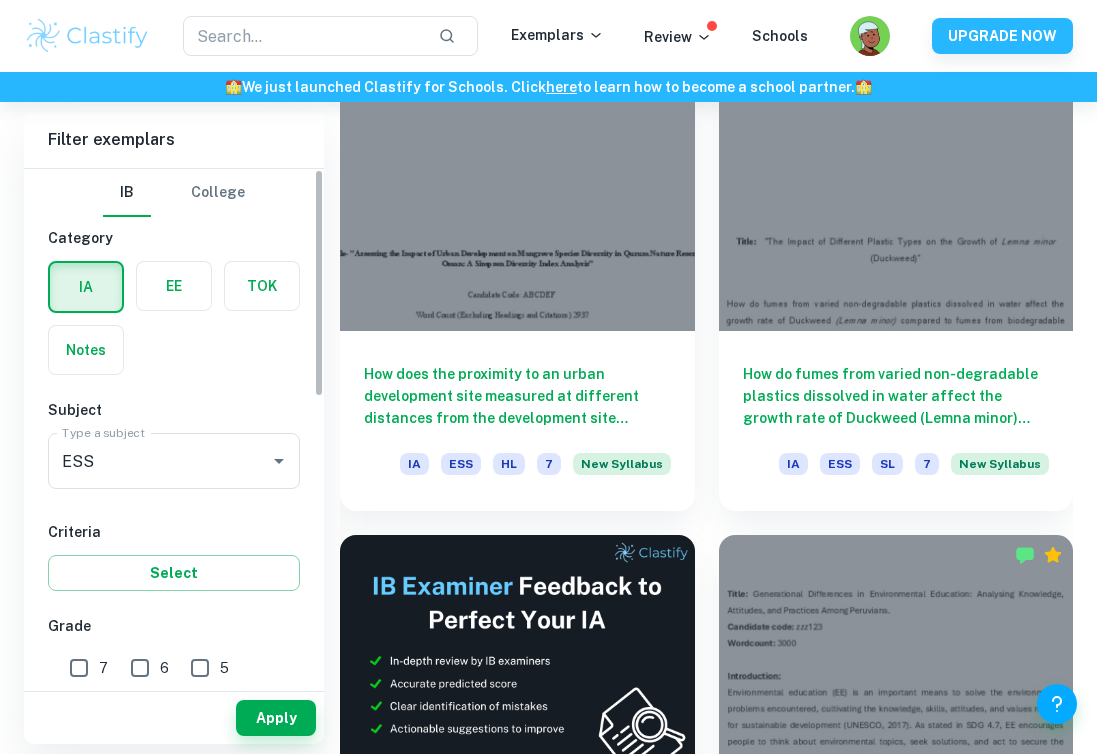 click on "7" at bounding box center [79, 668] 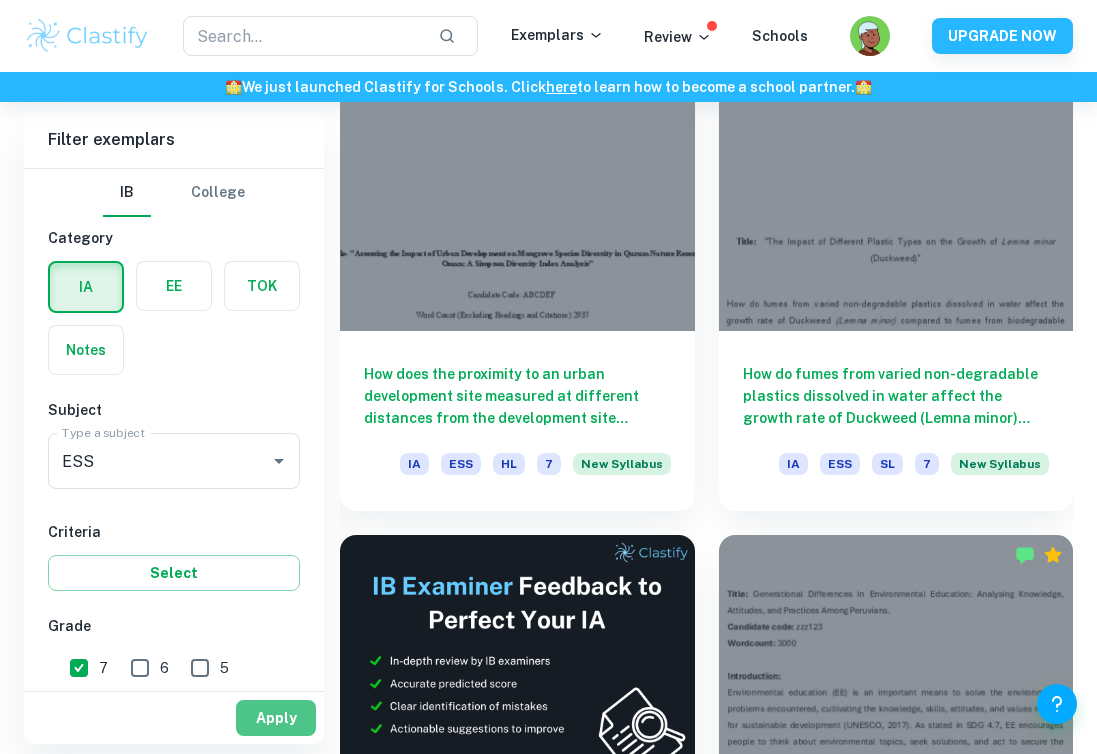 click on "Apply" at bounding box center (276, 718) 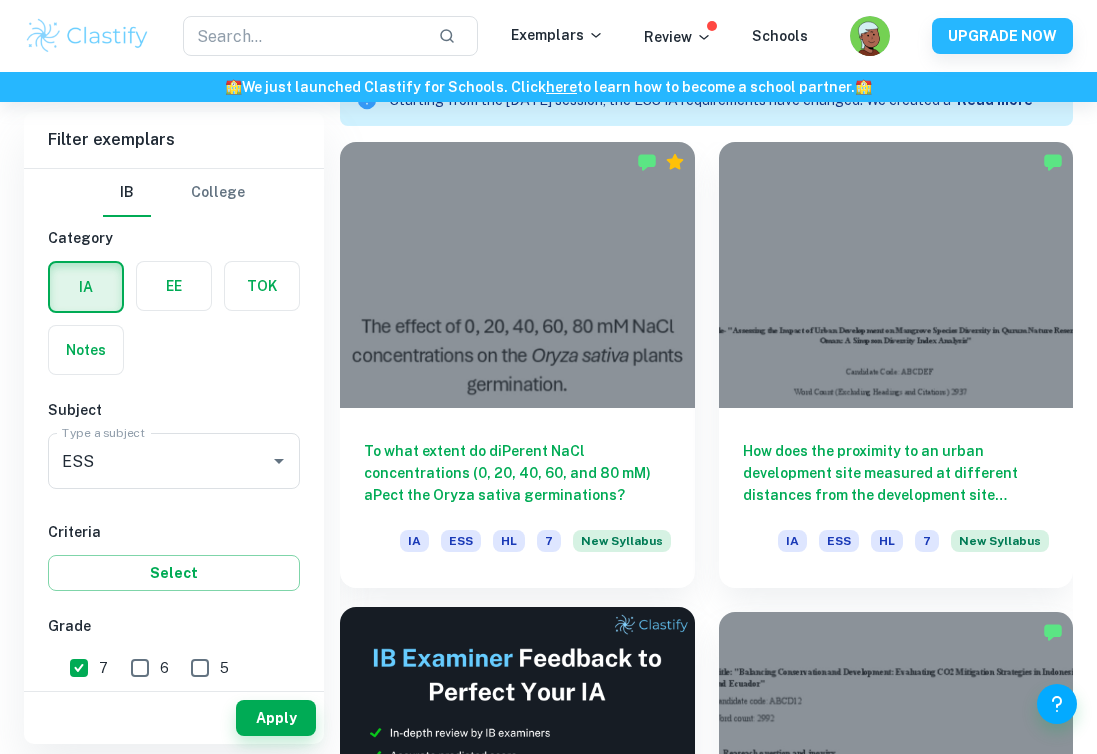 scroll, scrollTop: 464, scrollLeft: 0, axis: vertical 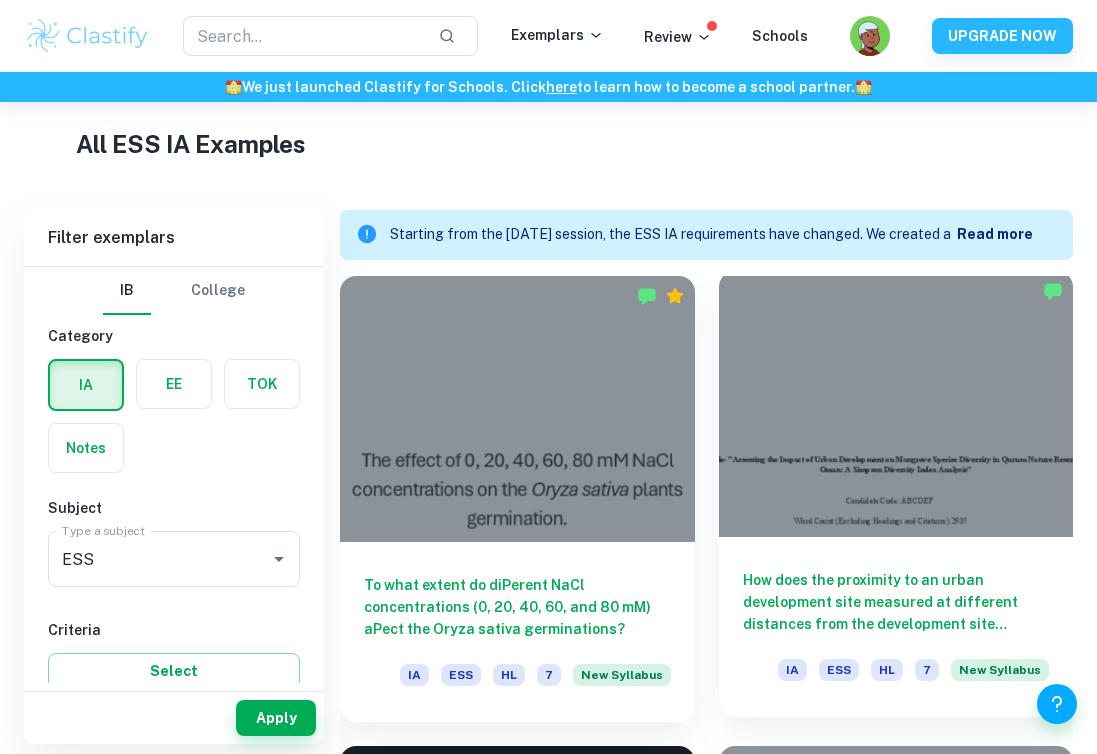 click on "How does the proximity to an urban development site measured at different distances from the development site influence species diversity in the mangrove ecosystem of Qurum Nature Reserve in Oman, as assessed by the Simpson Diversity Index (SDI)?" at bounding box center [896, 602] 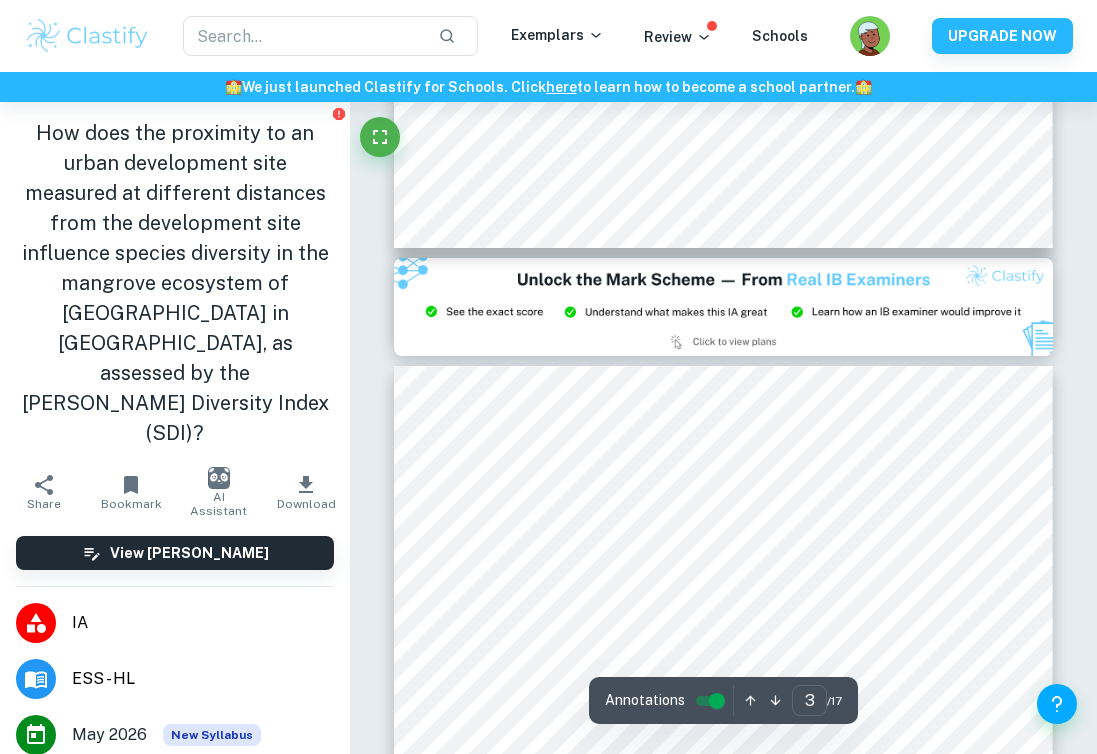 type on "2" 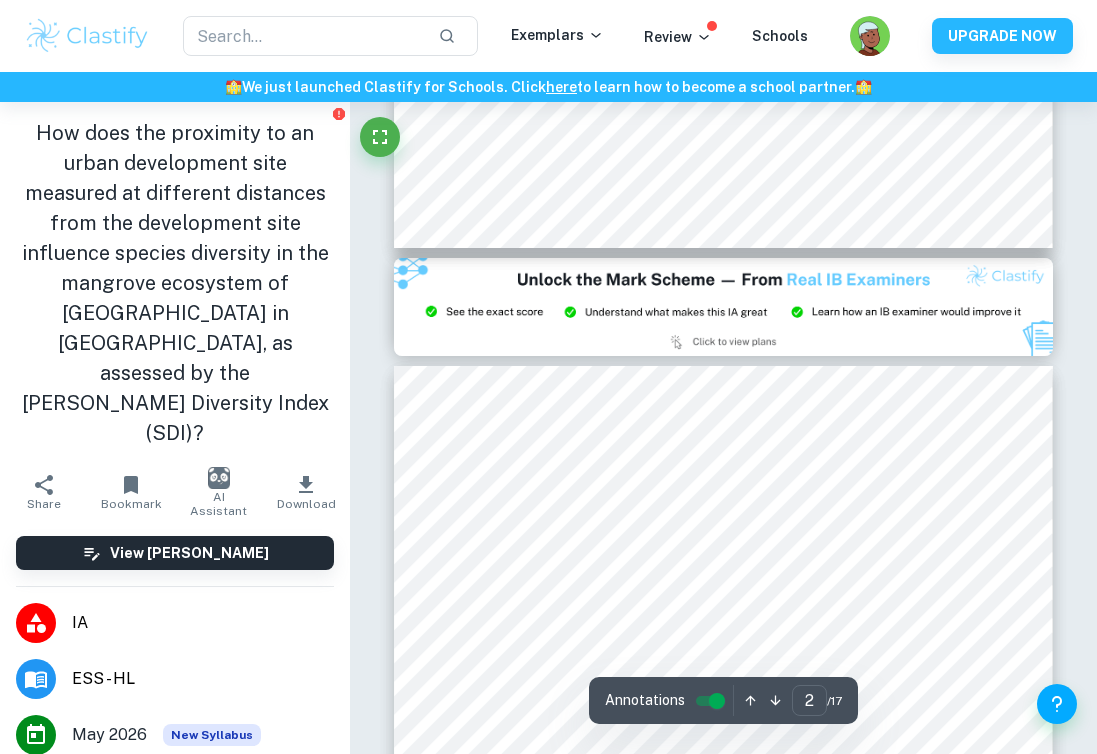 scroll, scrollTop: 1452, scrollLeft: 0, axis: vertical 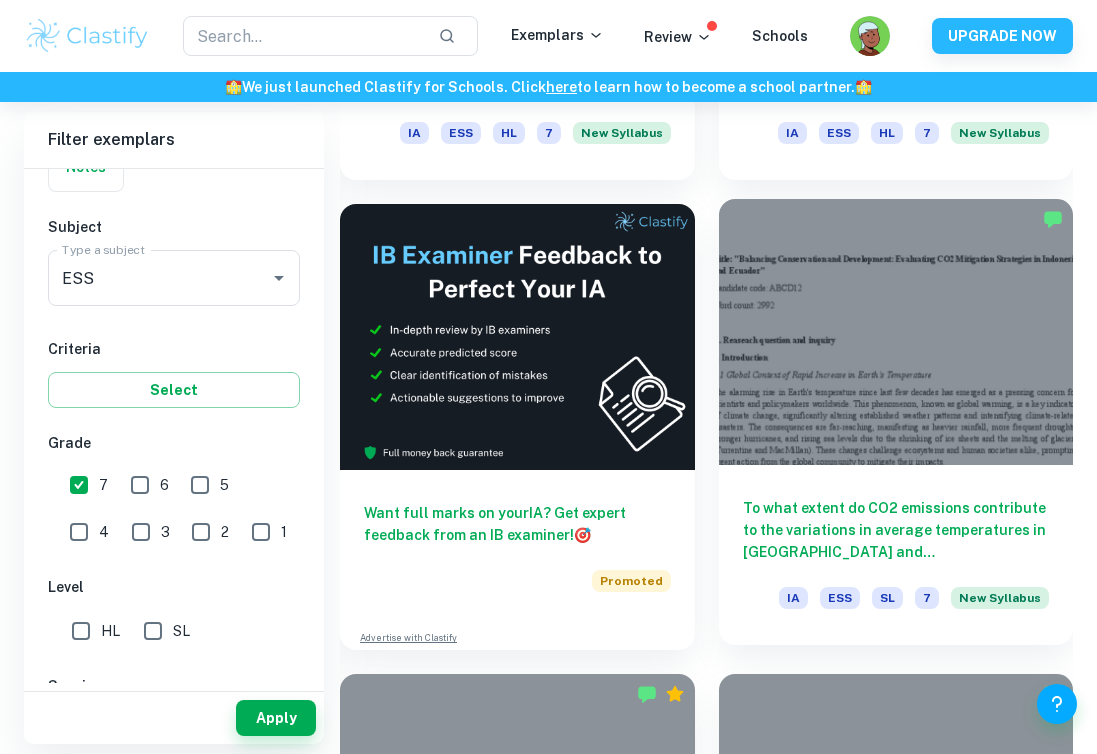 click at bounding box center [896, 332] 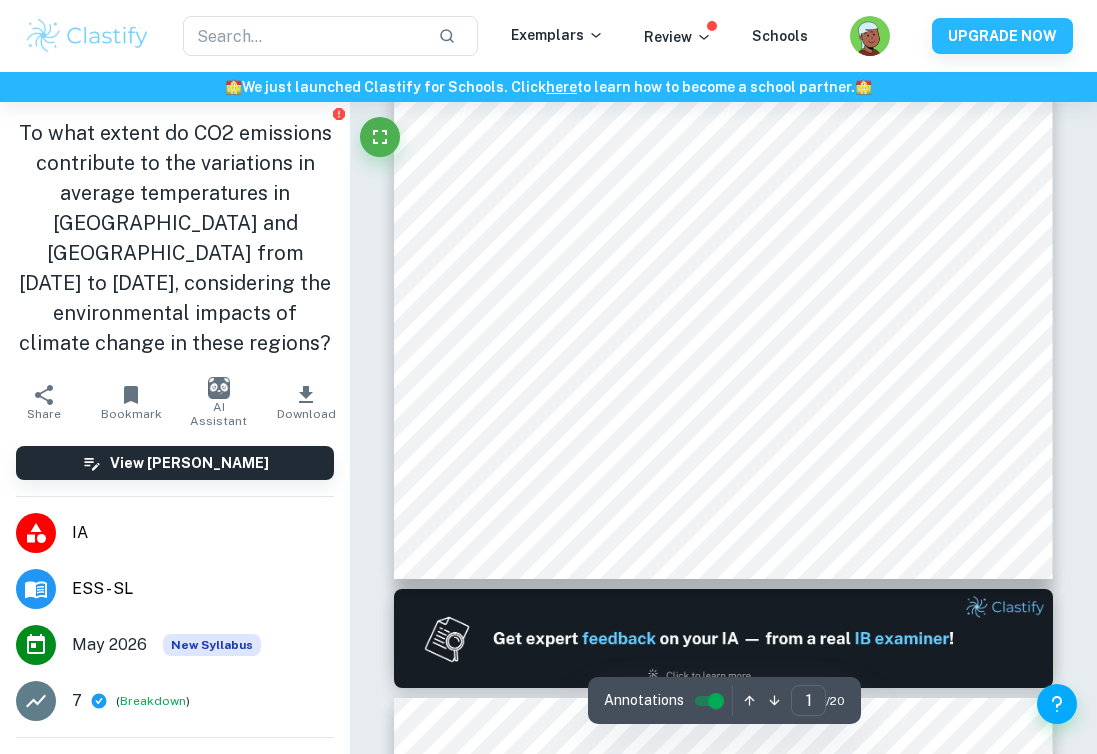 scroll, scrollTop: 936, scrollLeft: 0, axis: vertical 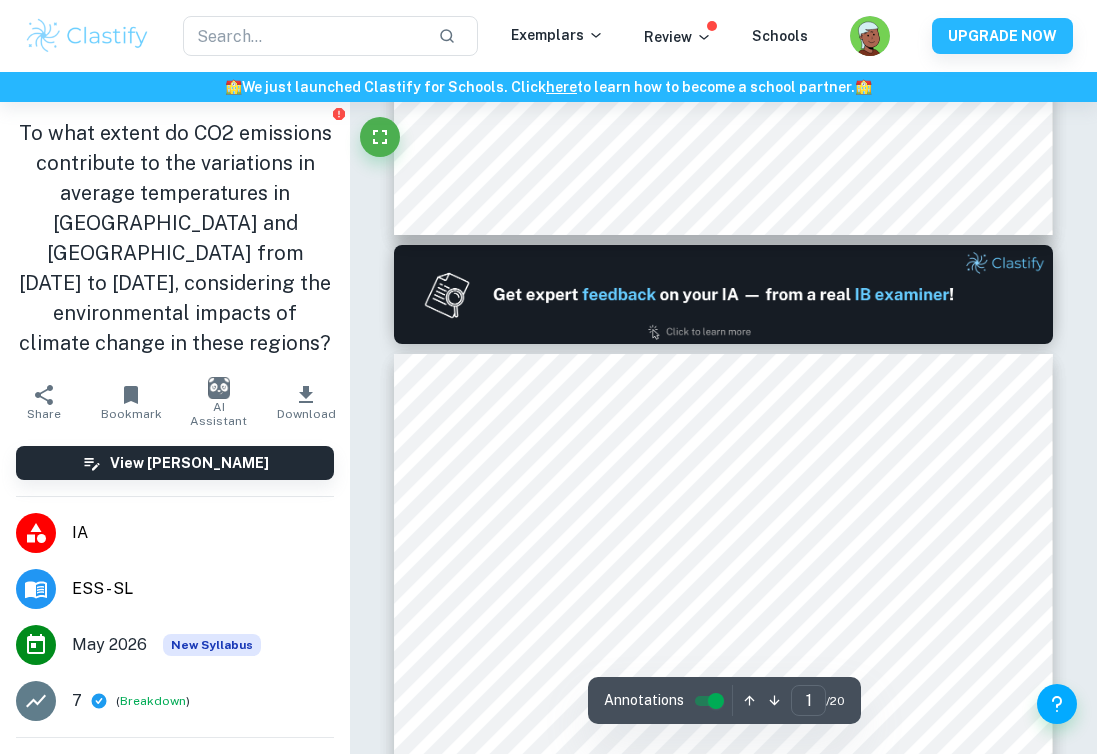 type on "2" 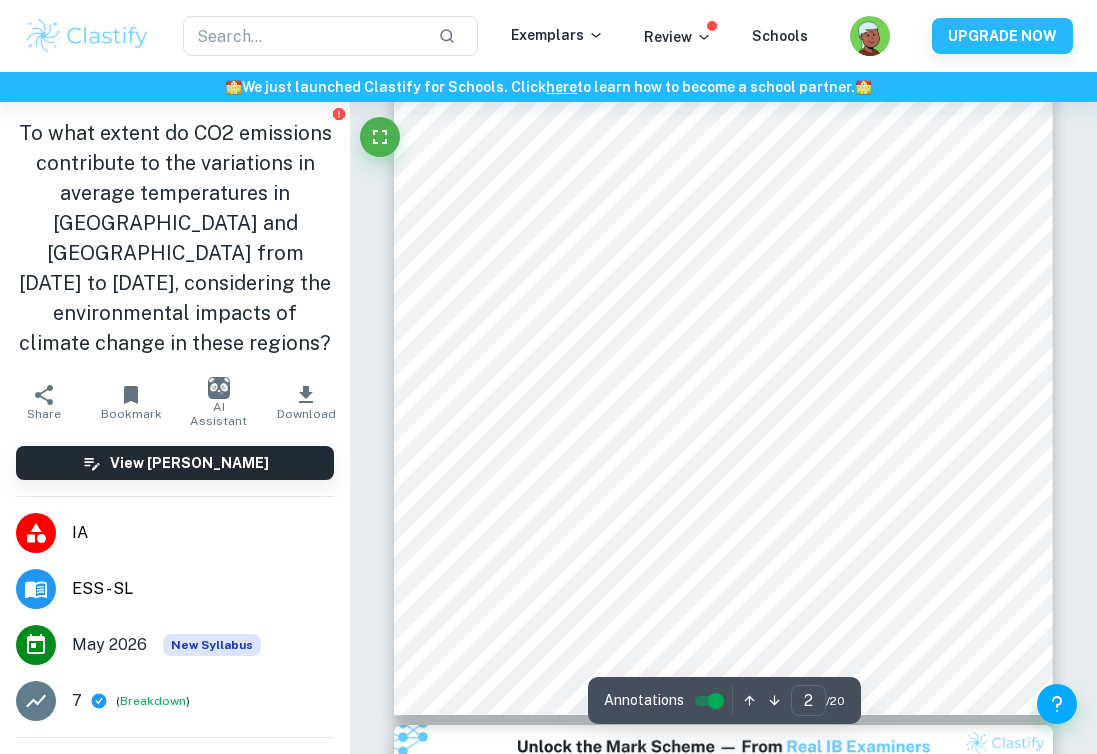 scroll, scrollTop: 1226, scrollLeft: 0, axis: vertical 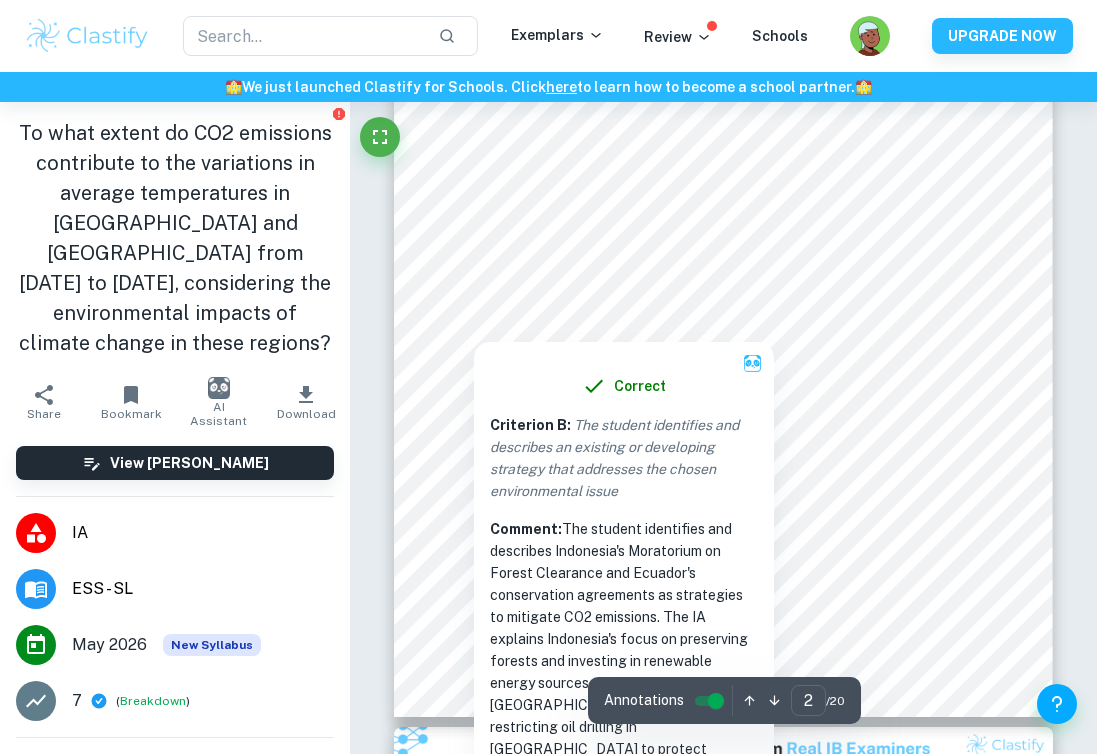 click at bounding box center (724, 261) 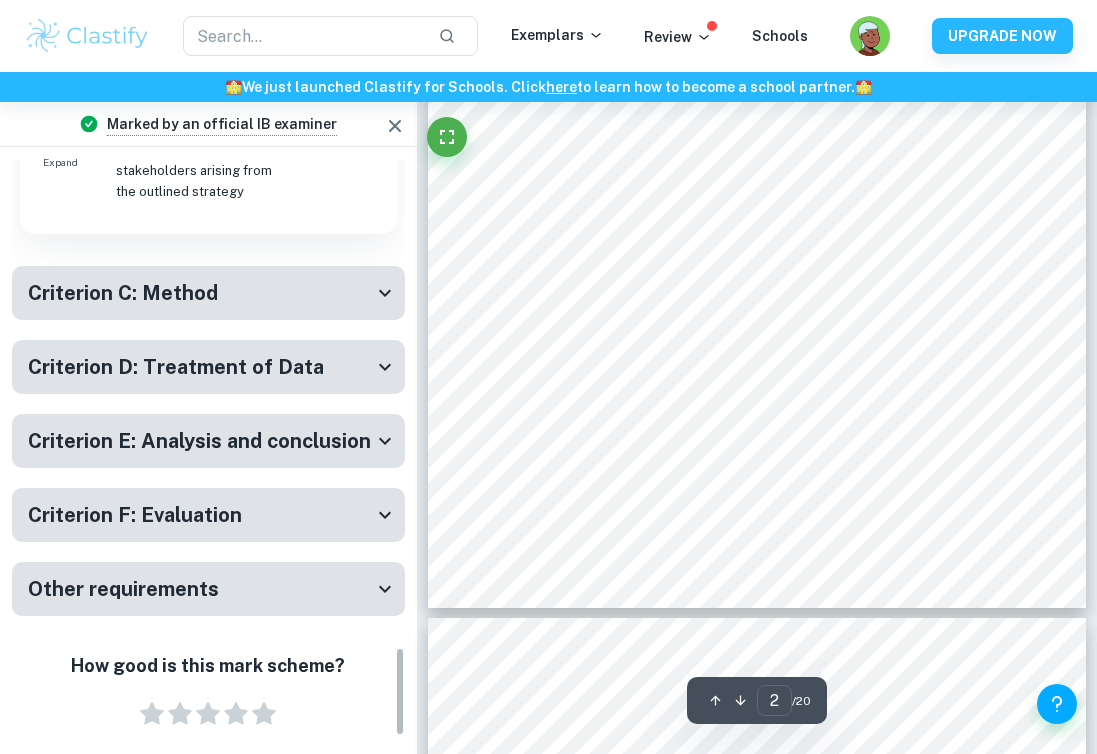 scroll, scrollTop: 2037, scrollLeft: 0, axis: vertical 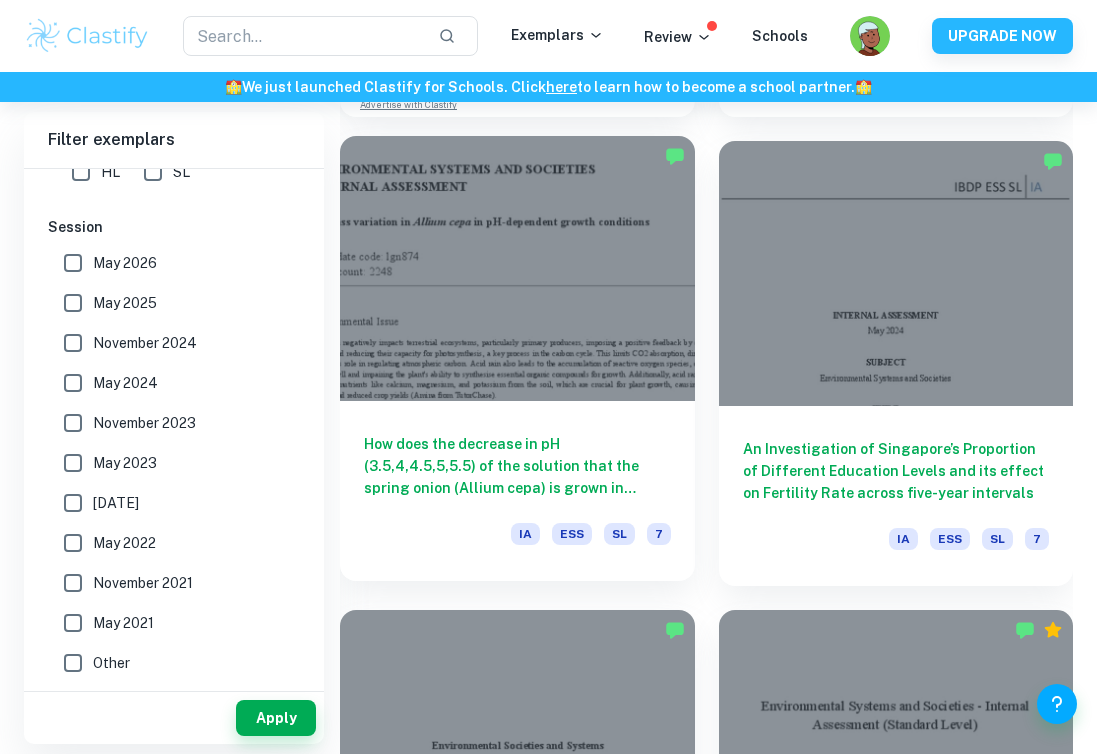click on "How does the decrease in pH (3.5,4,4.5,5,5.5) of the solution that the spring onion (Allium cepa) is grown in affect its
productivity by measuring the biomass gained (g) during 10 days starting at the bulb (white section)?" at bounding box center [517, 466] 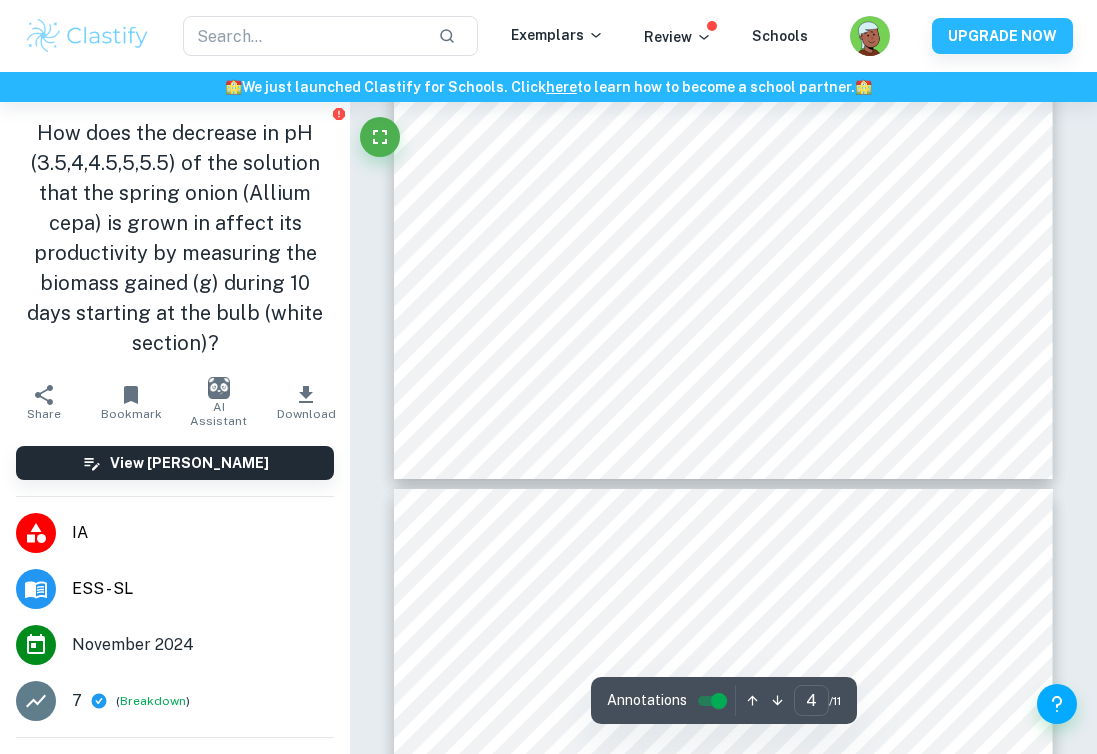 scroll, scrollTop: 2604, scrollLeft: 0, axis: vertical 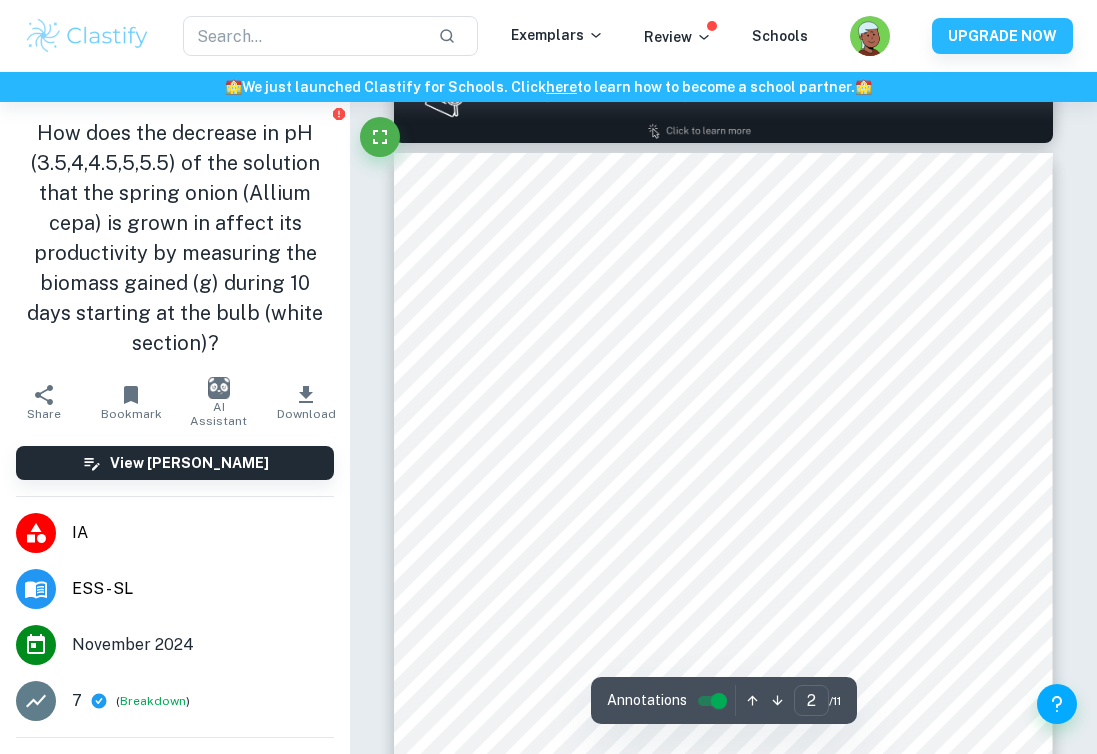 type on "1" 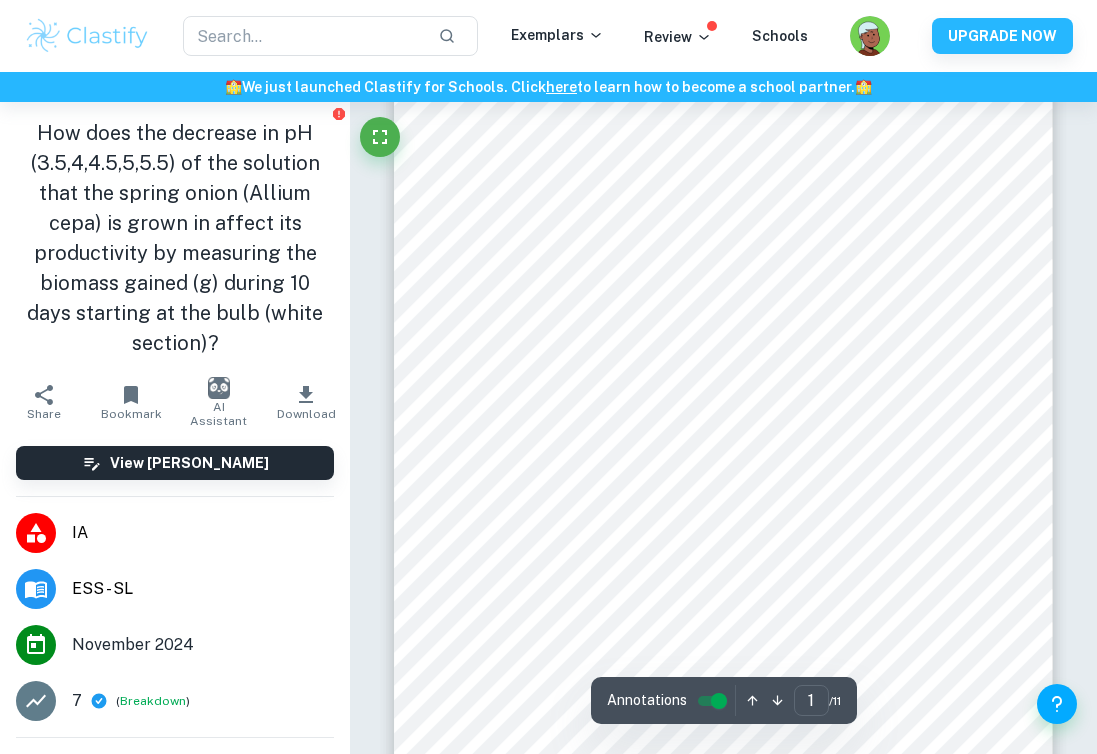 scroll, scrollTop: 0, scrollLeft: 0, axis: both 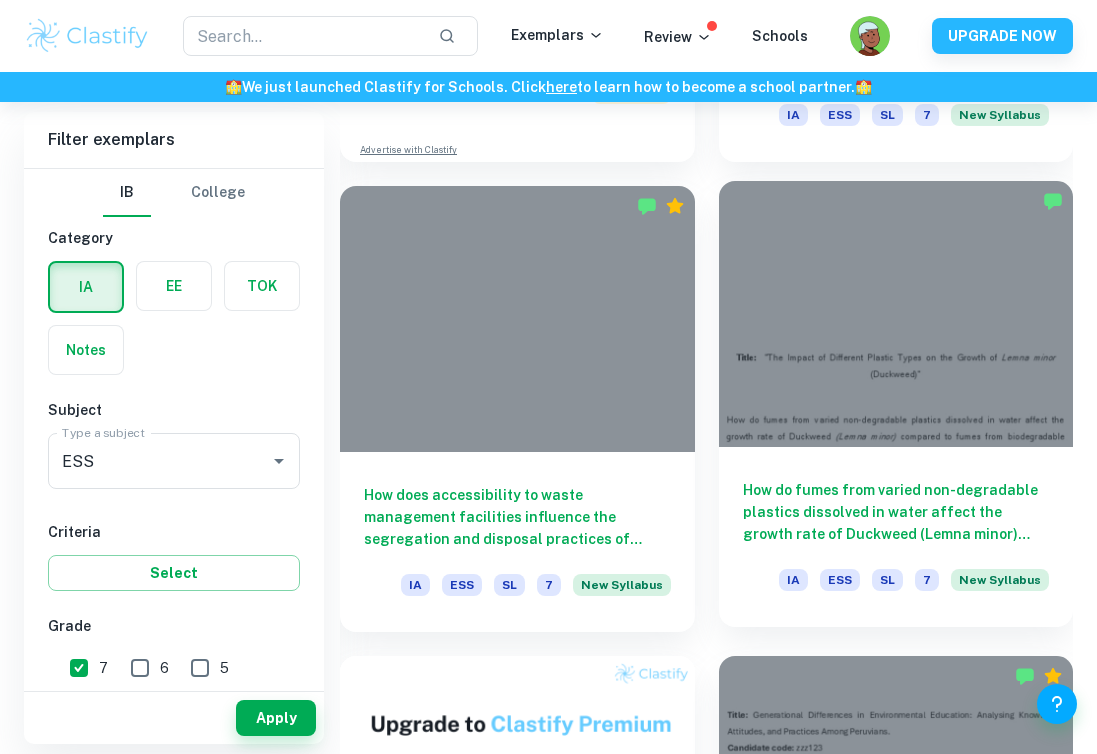 click on "How do fumes from varied non-degradable plastics dissolved in water affect the growth rate of Duckweed (Lemna minor) compared to fumes from biodegradable  plastics? IA ESS SL 7 New Syllabus" at bounding box center (896, 537) 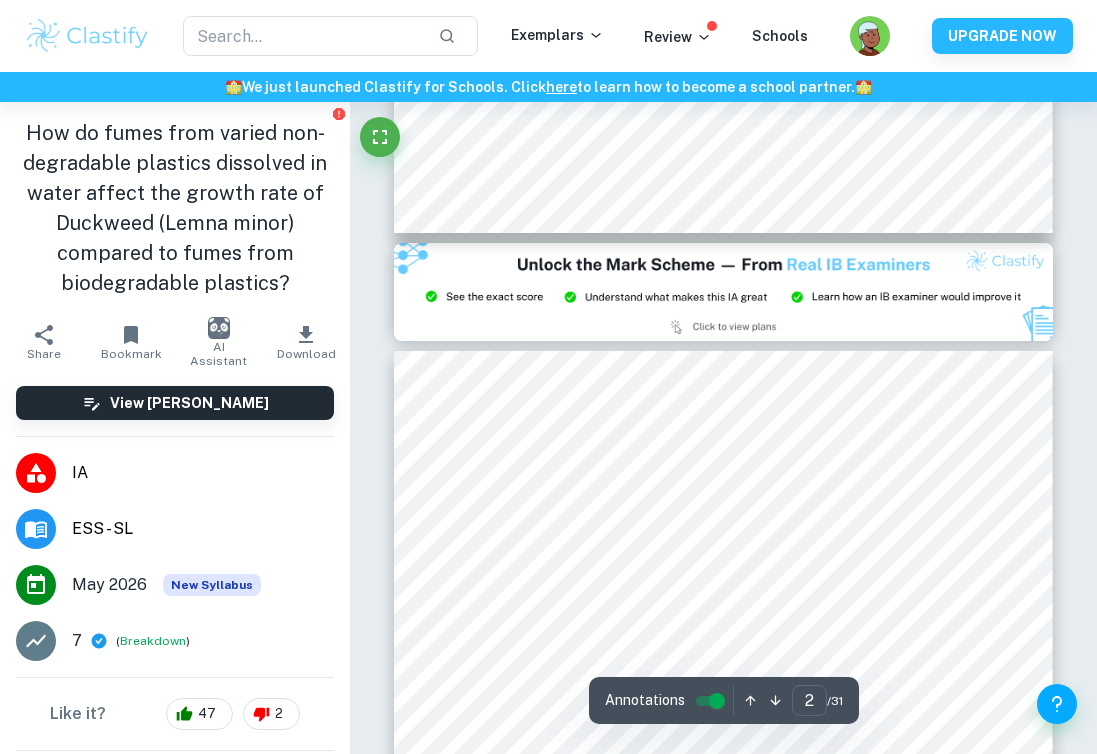 type on "3" 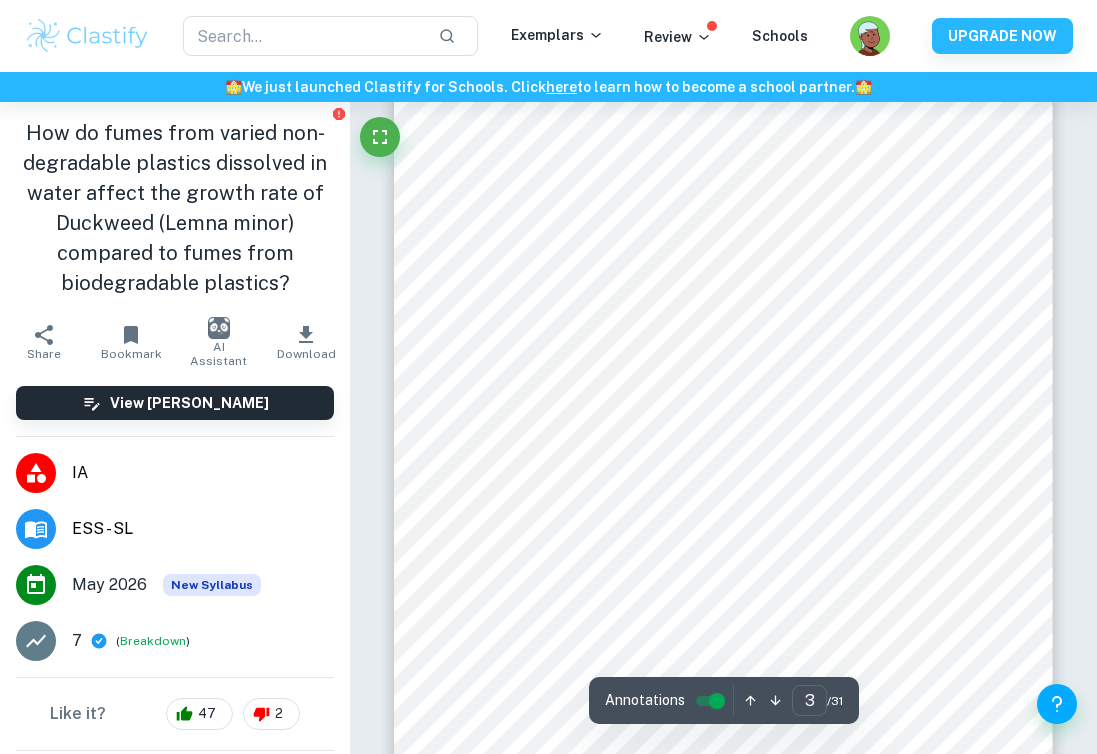 scroll, scrollTop: 2101, scrollLeft: 0, axis: vertical 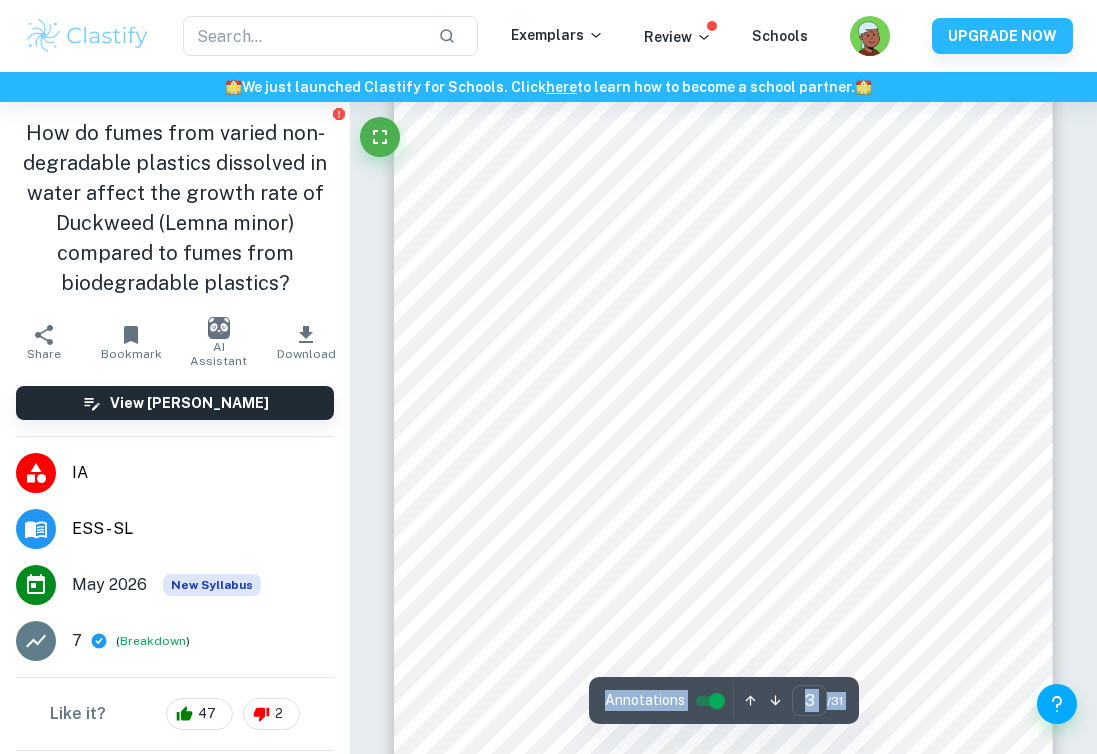 click on "Correct Criterion A :   The student correctly describes the local or global issue Comment:  The student describes the issue of plastic pollution and its environmental impact, specifically within the context of Indonesia's waste management practices. The IA details the amount of plastic waste produced annually and the effects of improper disposal methods, such as open burning, which releases toxins. The student emphasizes the consequences of conventional plastics compared to biodegradable alternatives. Correct Criterion A :   The chosen issue is explained sufficiently so that the reader fully understands the research question Comment: Correct Criterion A :   The chosen issue is explained sufficiently so that the reader fully understands the research question Comment: Correct Criterion A :   The student provides sufficient background information such as a literature overview or an explanation of a model or theory relevant to the issue Comment: Correct Criterion A :   Comment: Correct Criterion A :   Comment: :" at bounding box center [723, 11470] 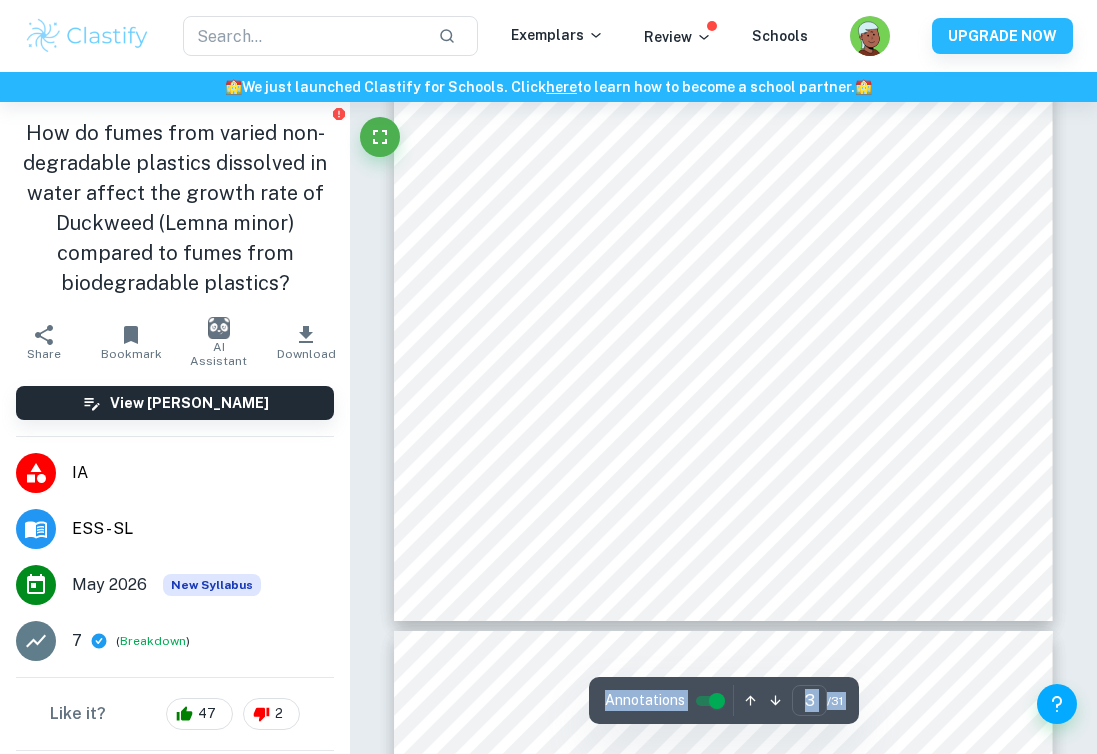 scroll, scrollTop: 2296, scrollLeft: 0, axis: vertical 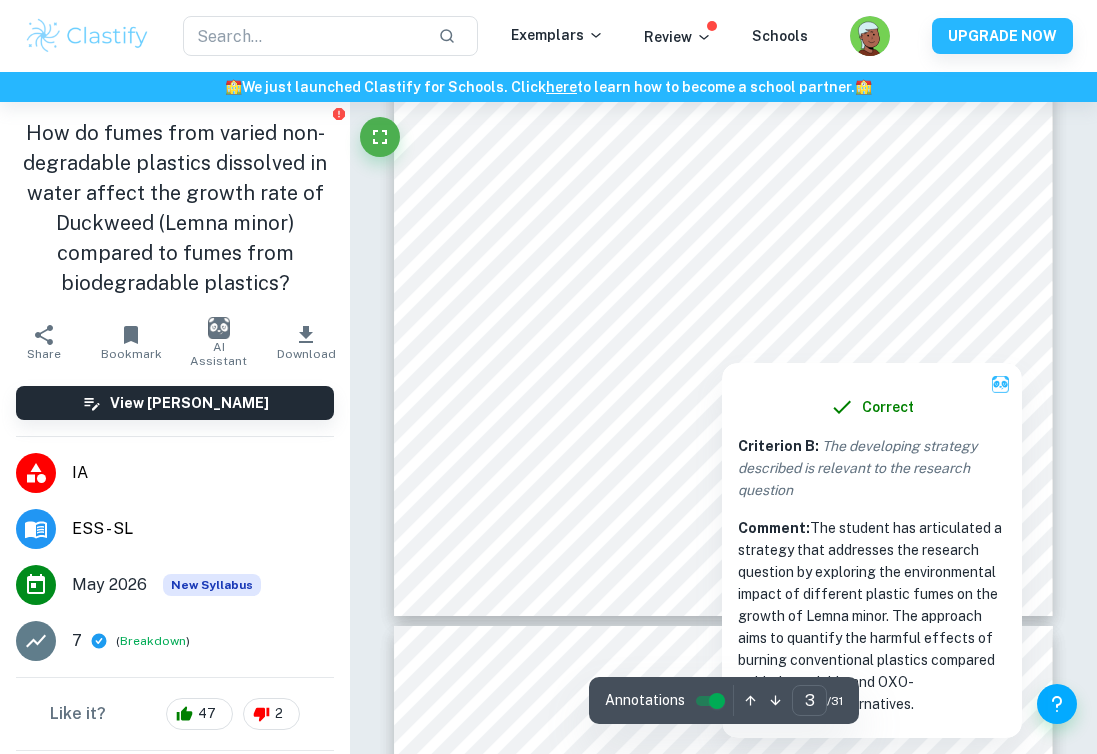 click at bounding box center (723, 299) 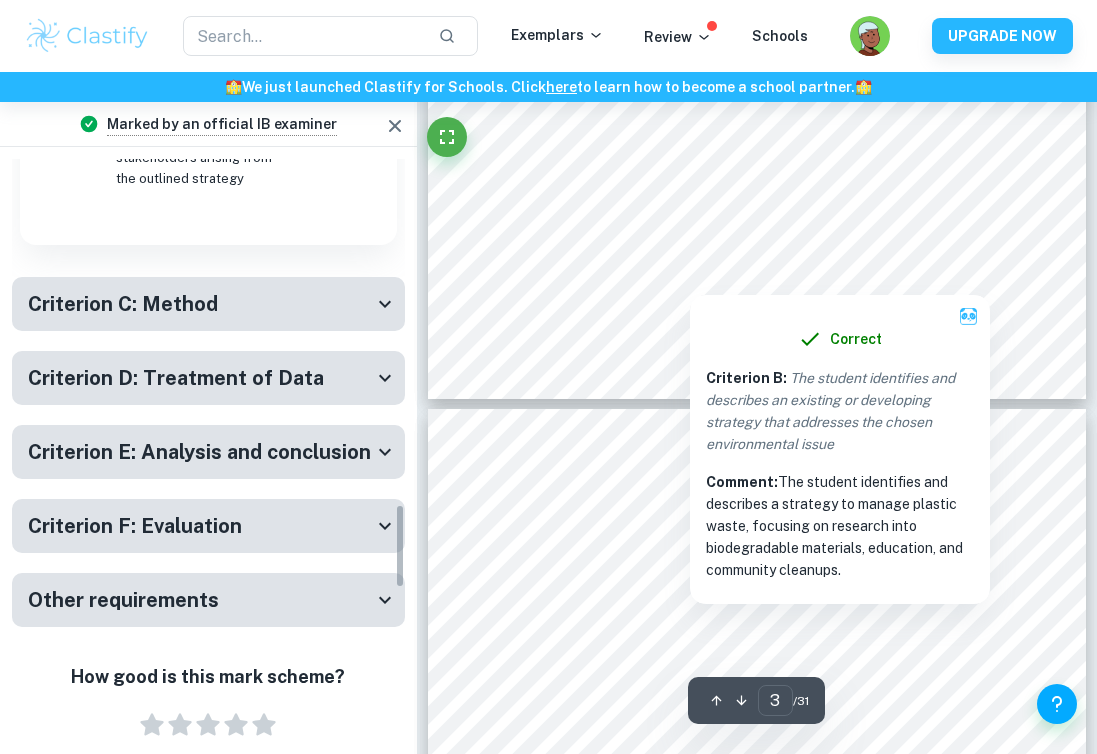 scroll, scrollTop: 2380, scrollLeft: 0, axis: vertical 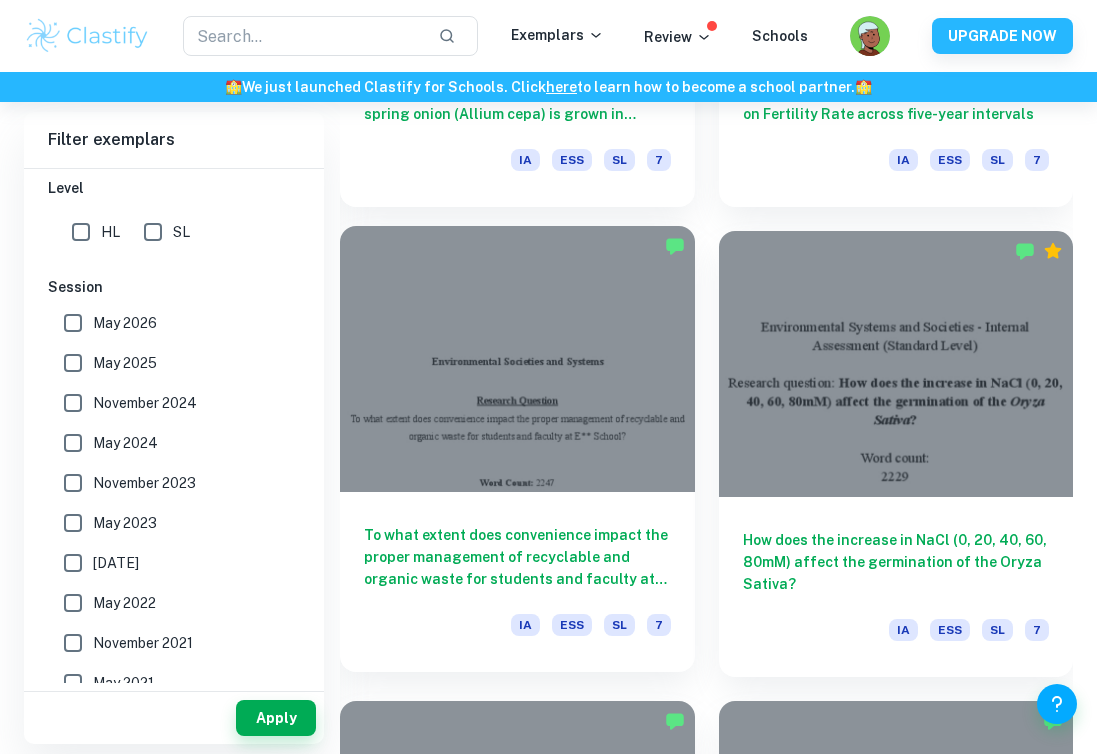 click on "To what extent does convenience impact the proper management of recyclable and organic waste for students and faculty at E** School?" at bounding box center [517, 557] 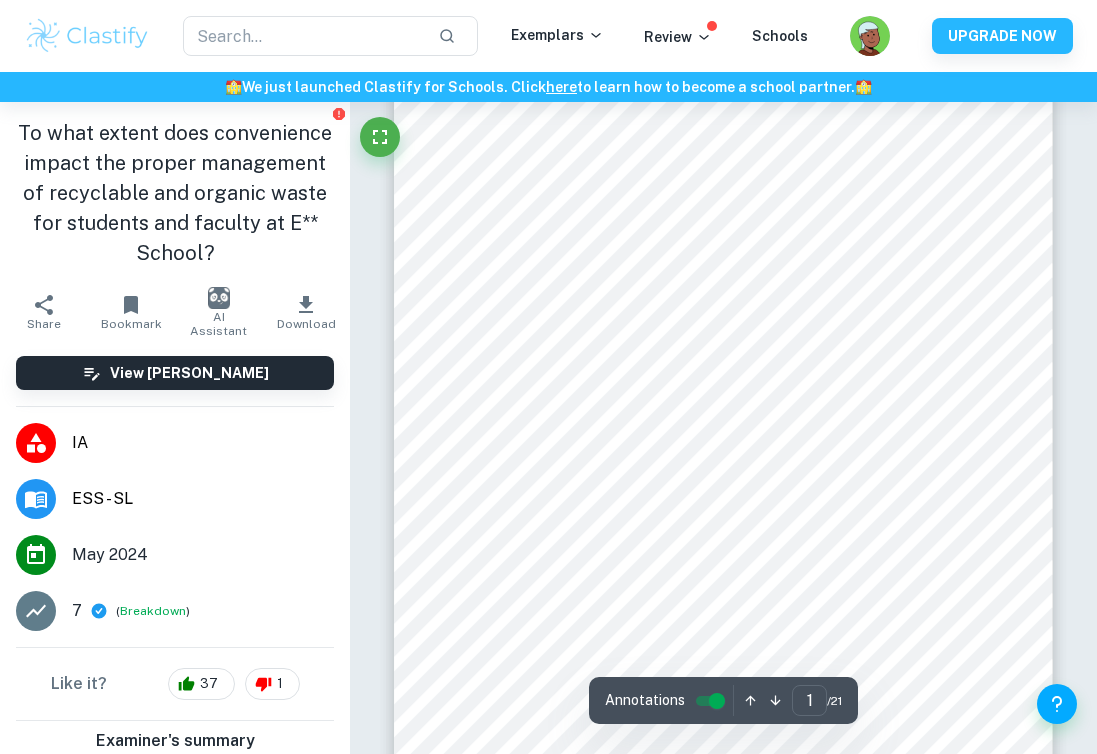 scroll, scrollTop: 0, scrollLeft: 0, axis: both 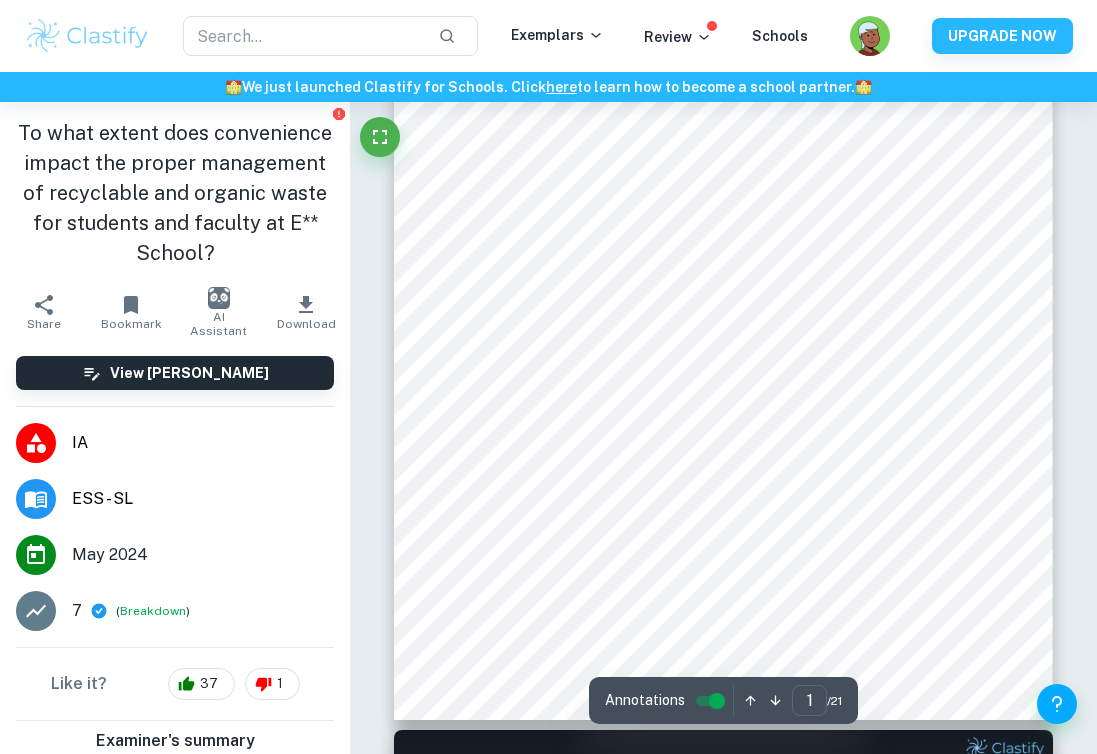 type on "2" 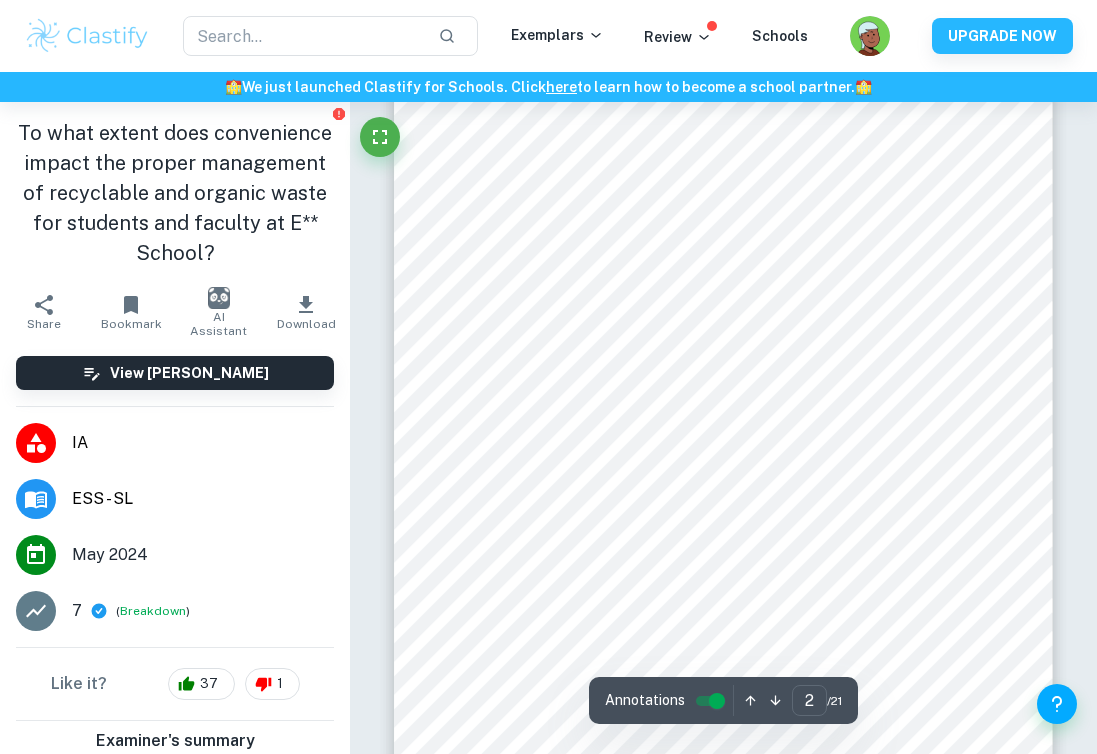 scroll, scrollTop: 1105, scrollLeft: 0, axis: vertical 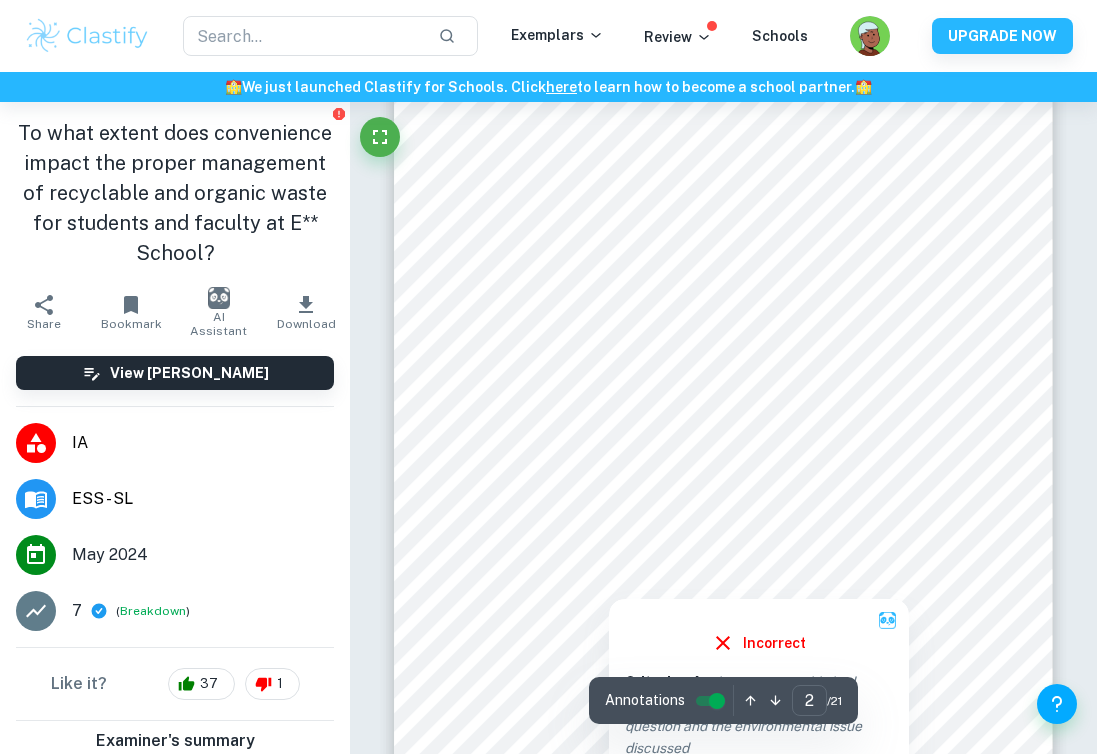 click at bounding box center [698, 476] 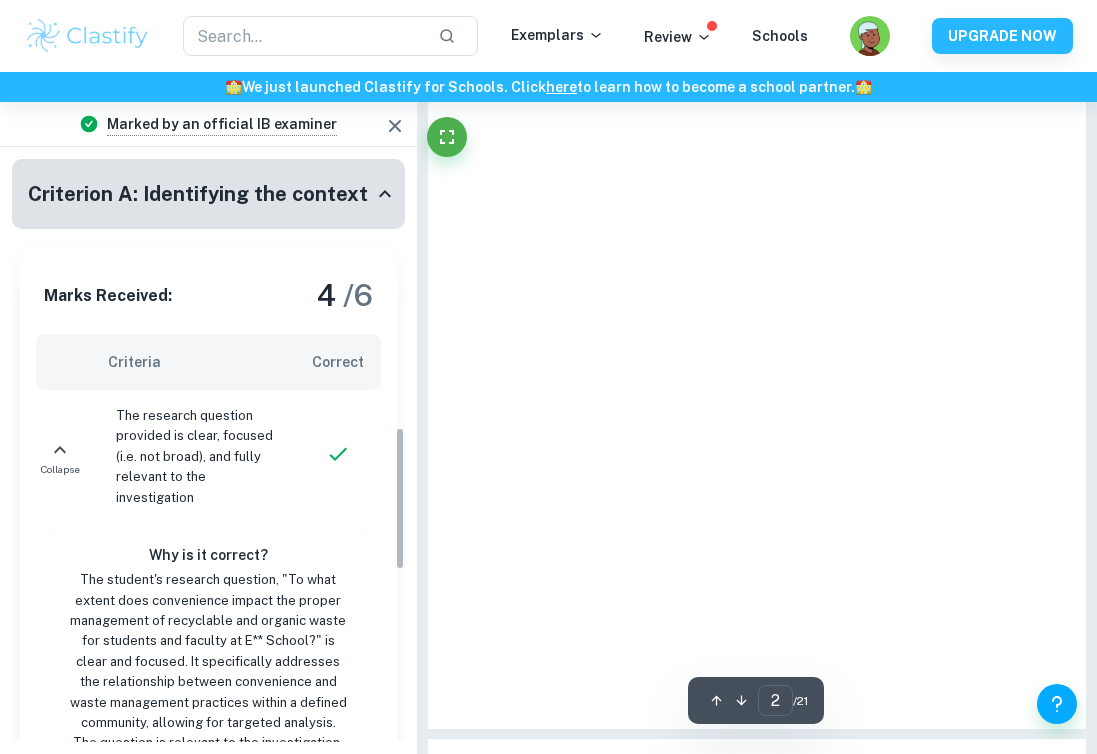 scroll, scrollTop: 1085, scrollLeft: 0, axis: vertical 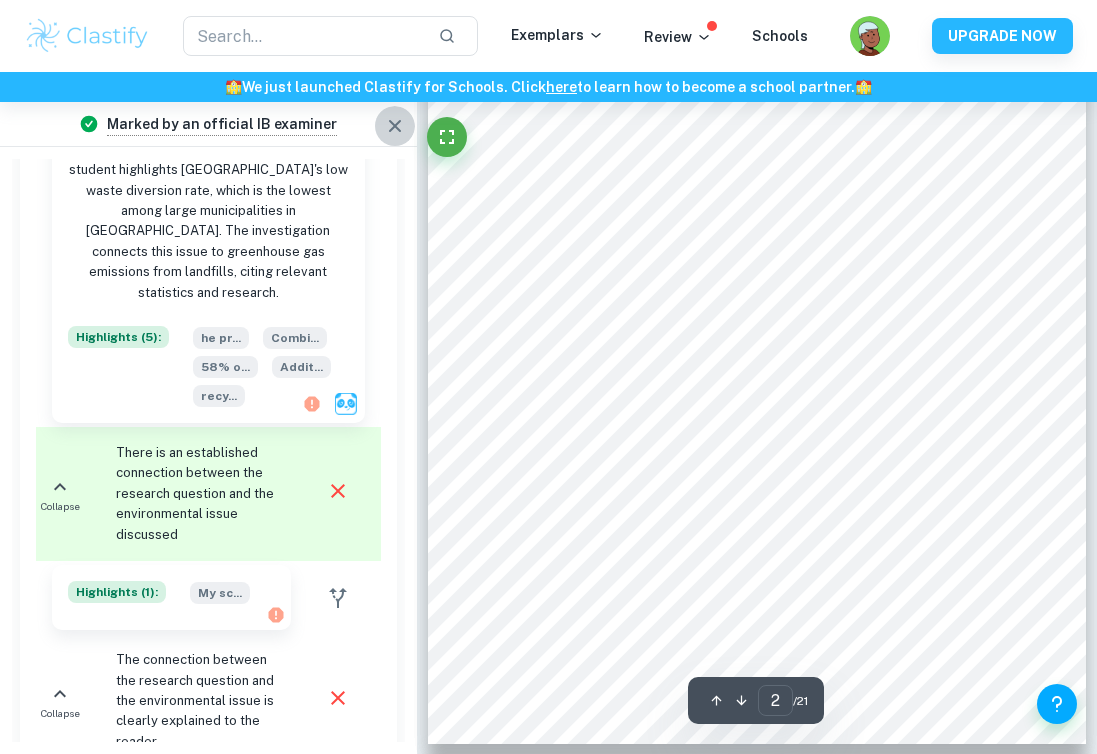 click 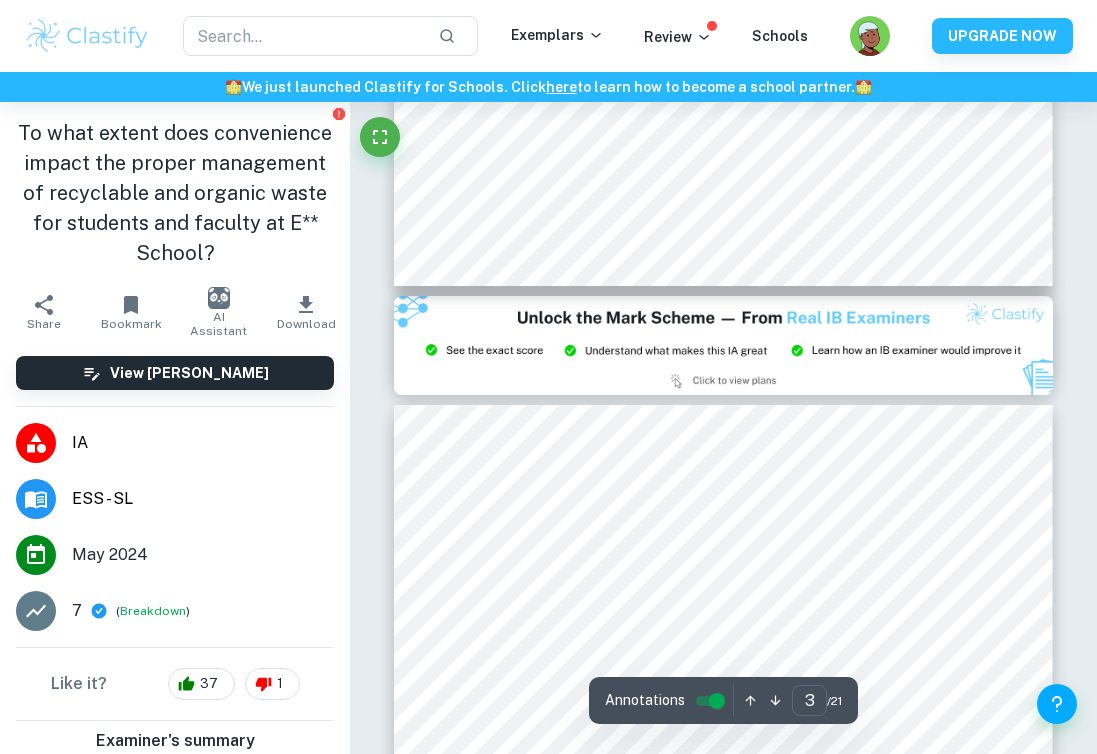 scroll, scrollTop: 1676, scrollLeft: 0, axis: vertical 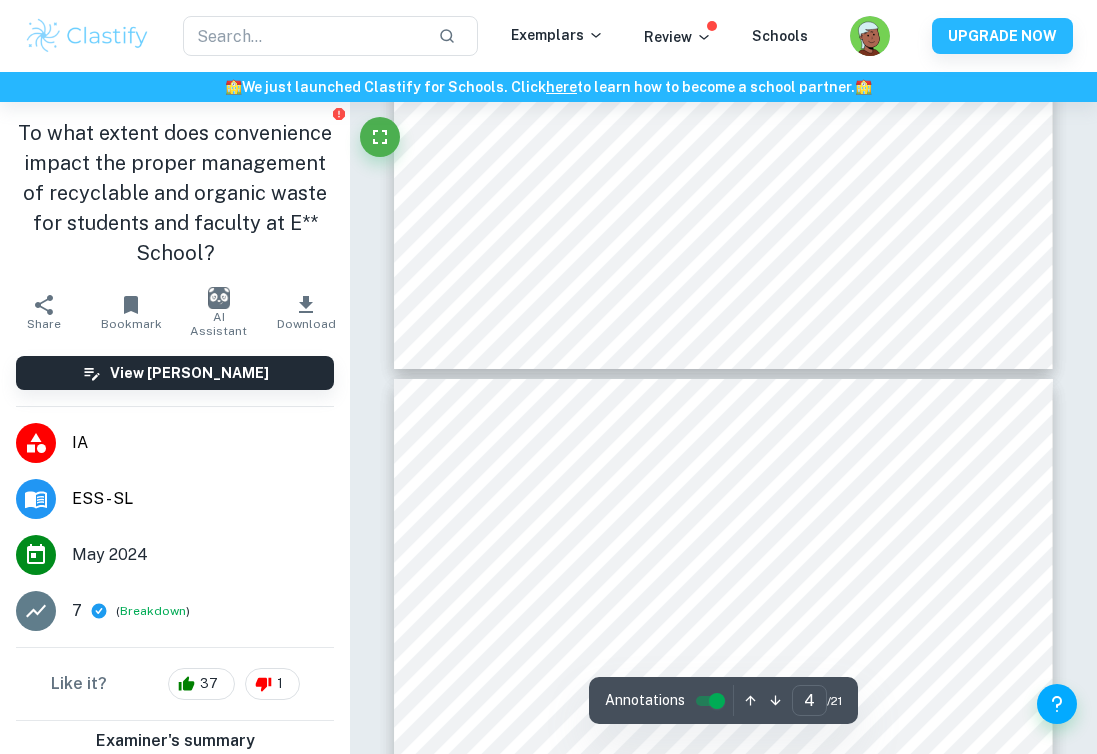 type on "5" 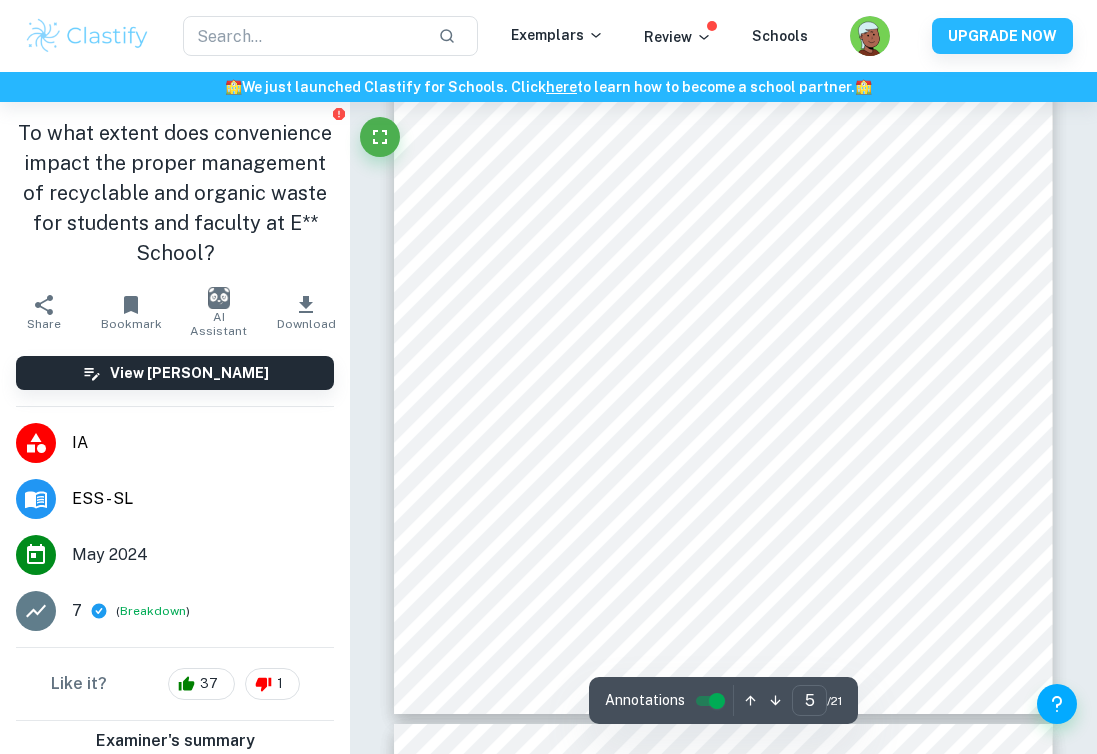 scroll, scrollTop: 3835, scrollLeft: 0, axis: vertical 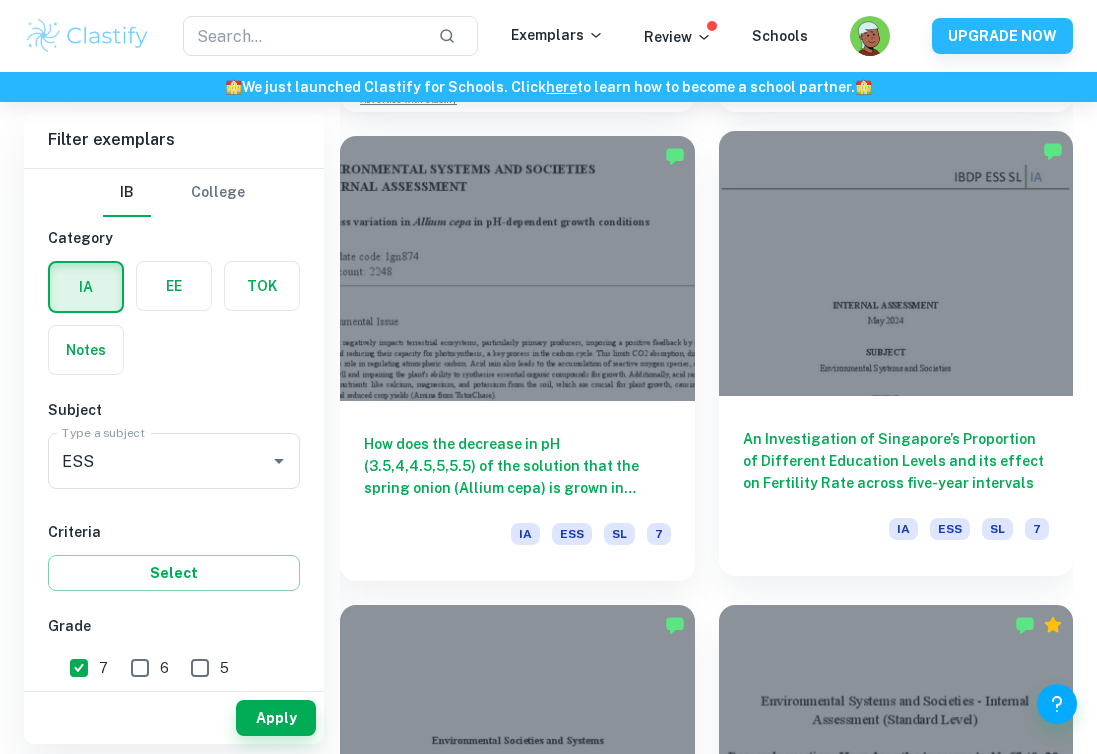 click on "An Investigation of Singapore’s Proportion of Different Education Levels and its effect on Fertility Rate across five-year intervals" at bounding box center (896, 461) 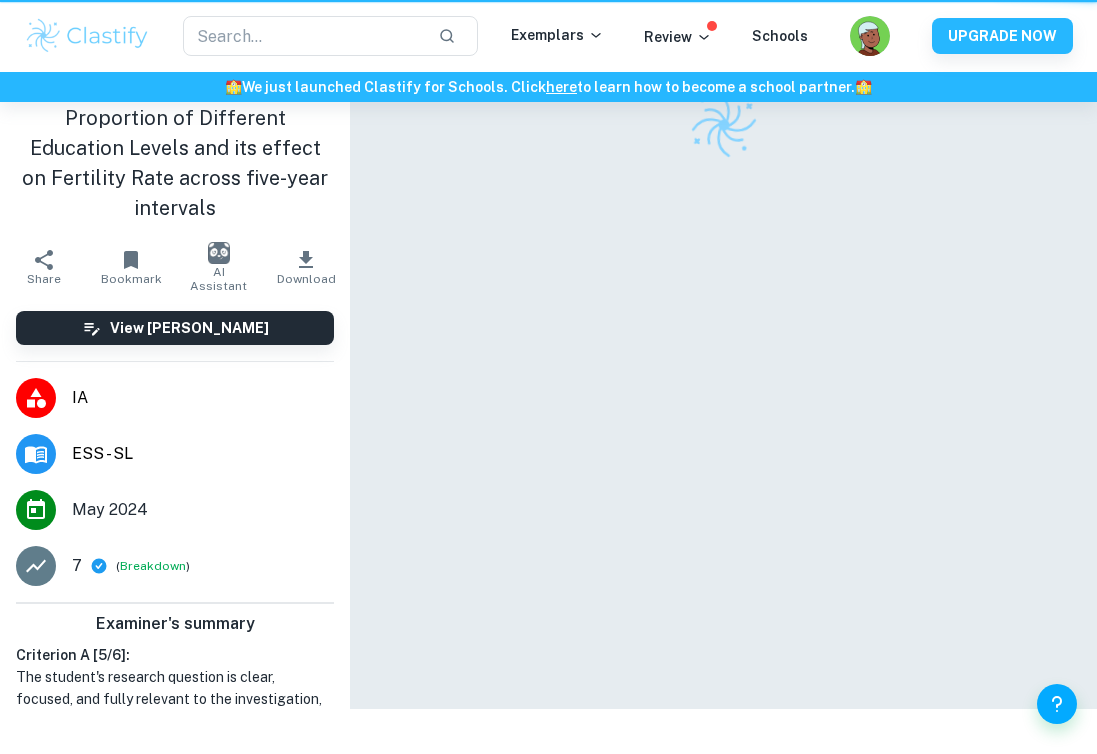 scroll, scrollTop: 0, scrollLeft: 0, axis: both 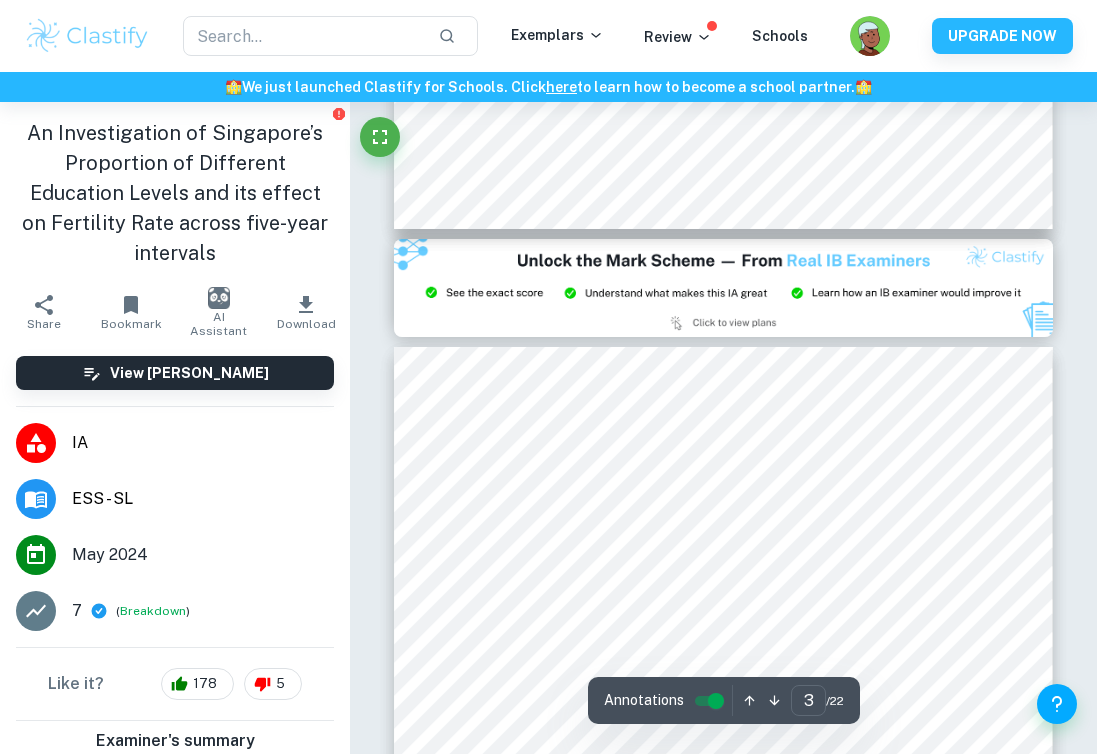 type on "2" 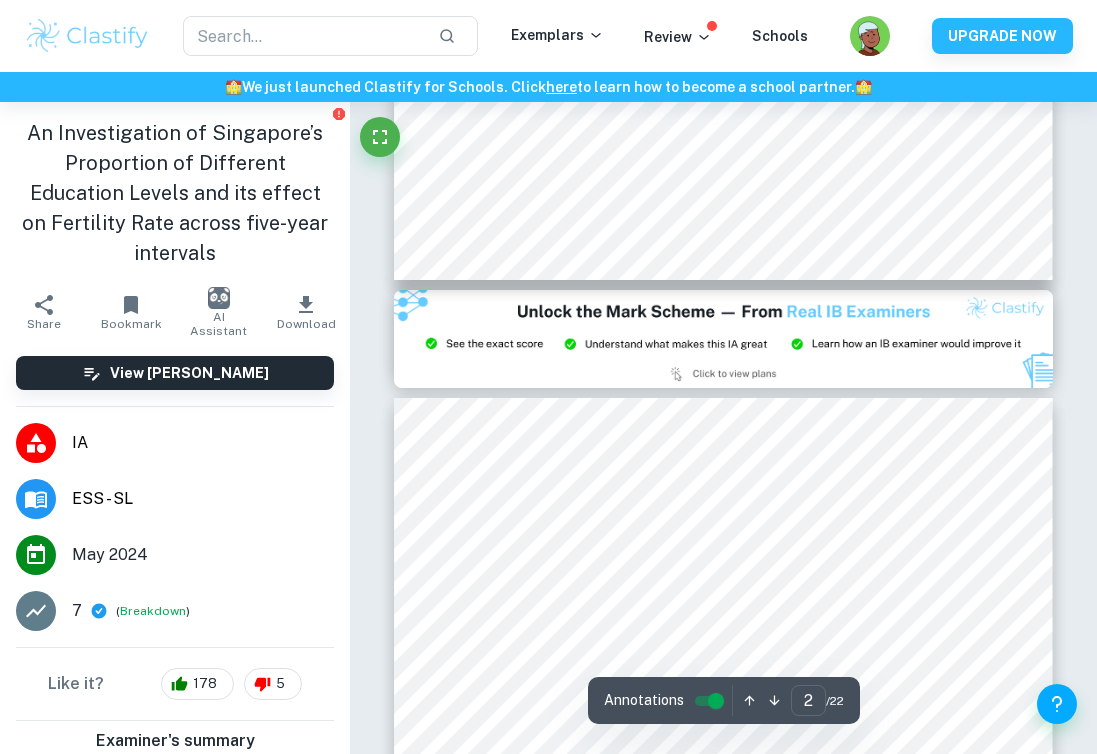 scroll, scrollTop: 1669, scrollLeft: 0, axis: vertical 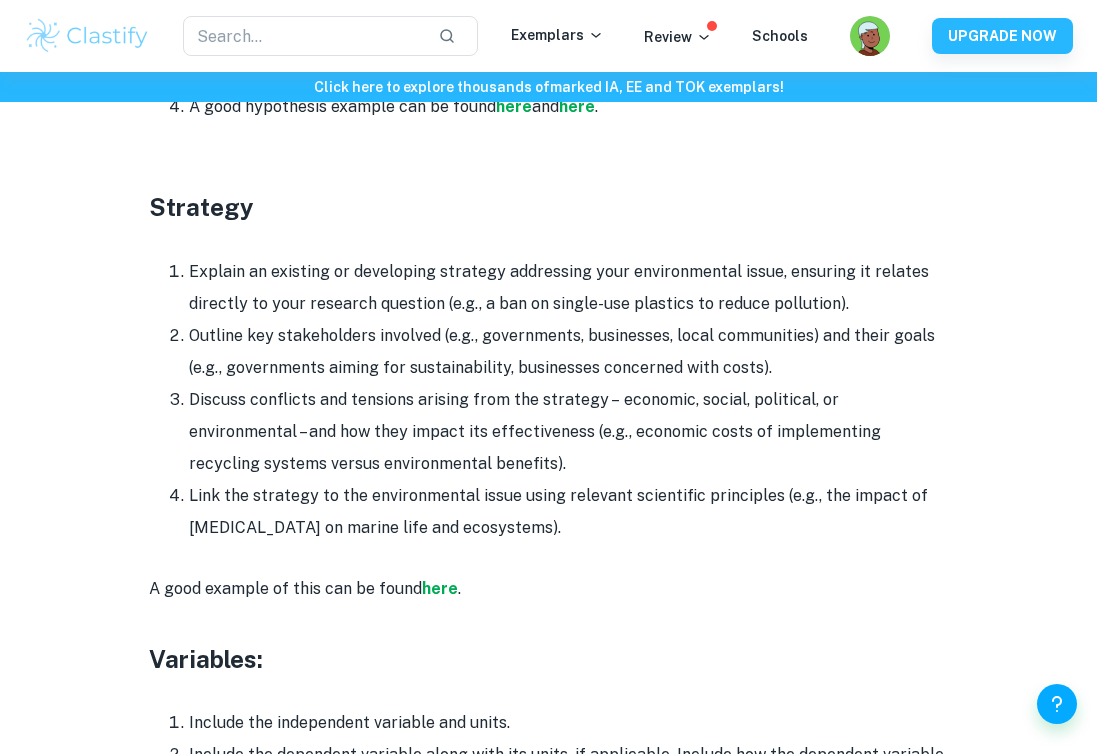 drag, startPoint x: 185, startPoint y: 234, endPoint x: 444, endPoint y: 404, distance: 309.808 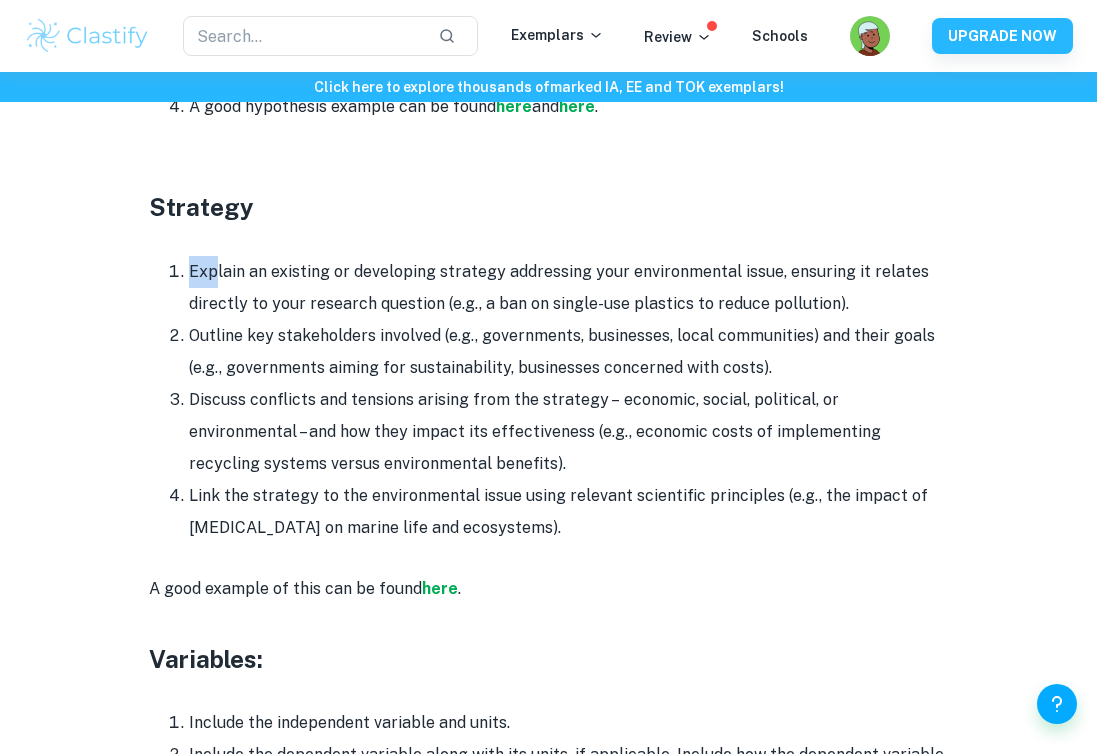 drag, startPoint x: 549, startPoint y: 508, endPoint x: 177, endPoint y: 248, distance: 453.8546 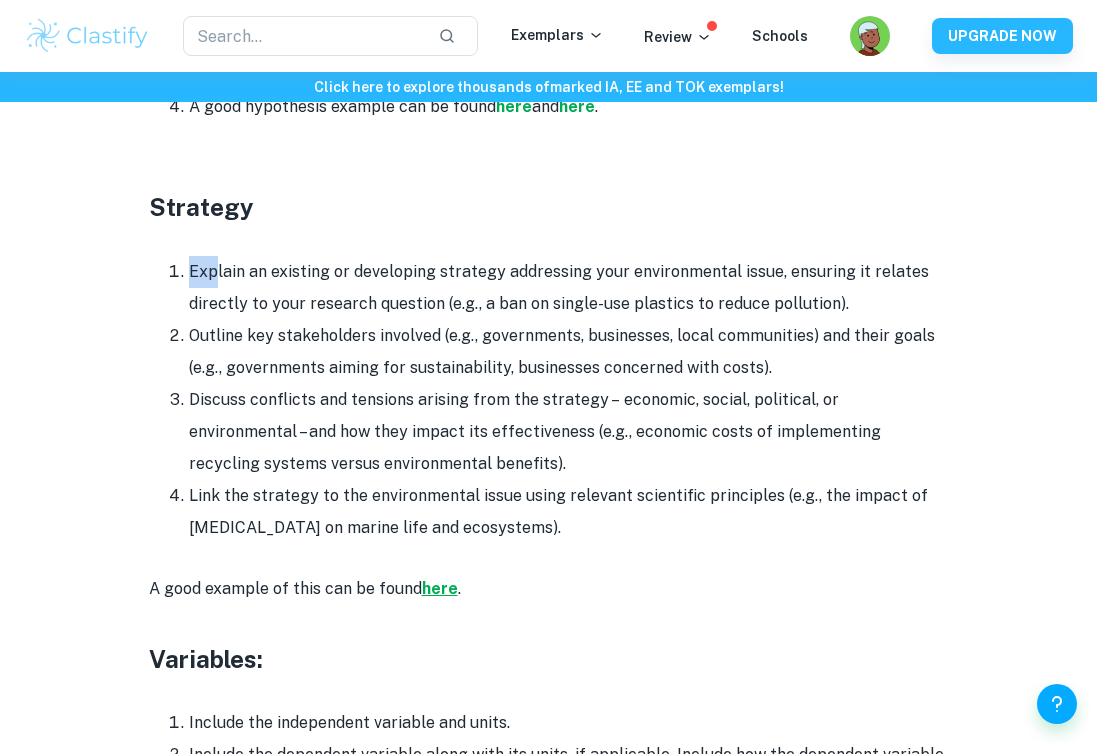 click on "here" at bounding box center [440, 588] 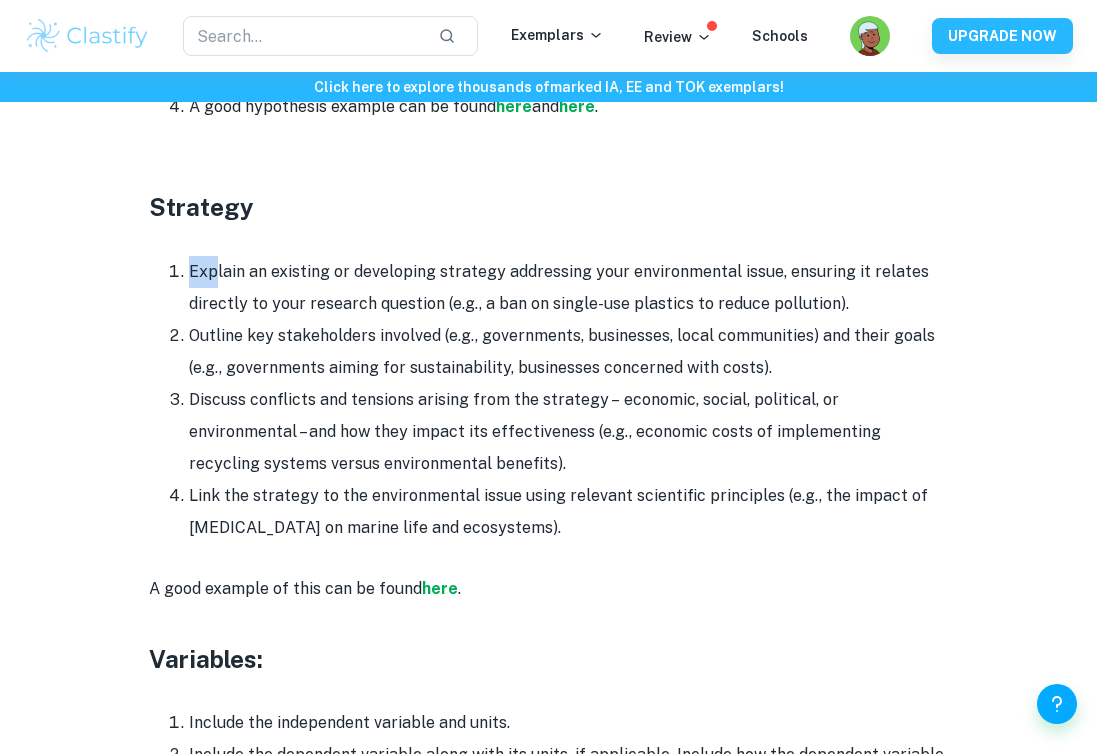 click on "Outline key stakeholders involved (e.g., governments, businesses, local communities) and their goals (e.g., governments aiming for sustainability, businesses concerned with costs)." at bounding box center [569, 352] 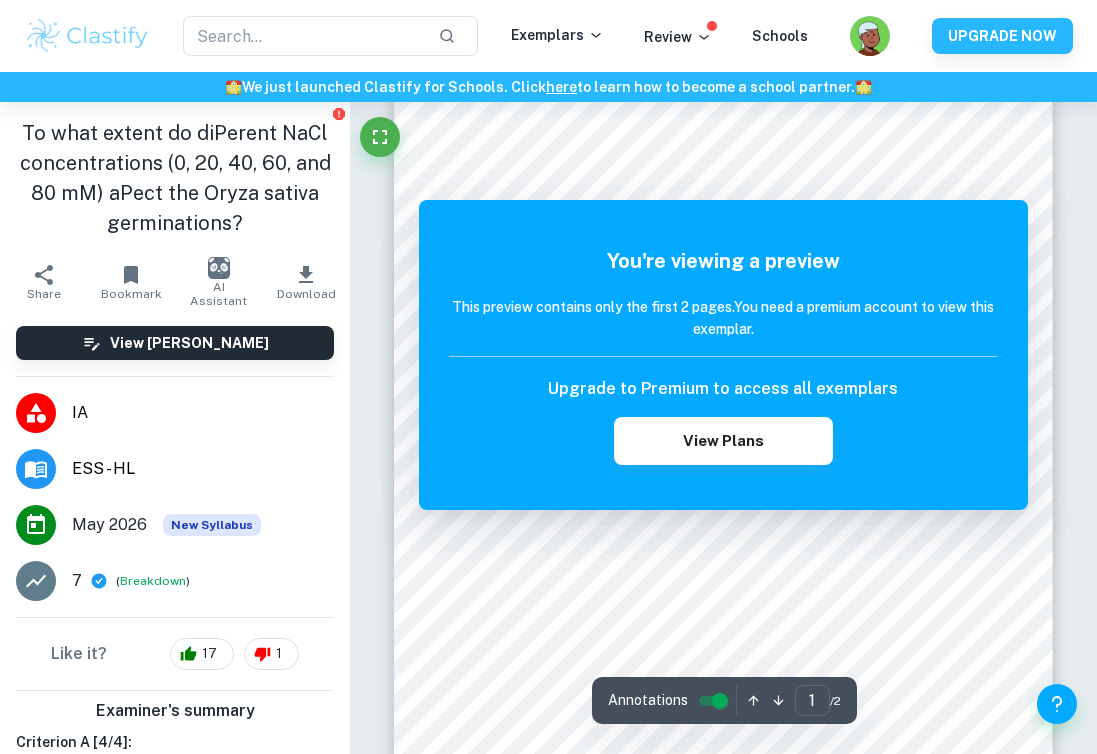 scroll, scrollTop: 0, scrollLeft: 0, axis: both 